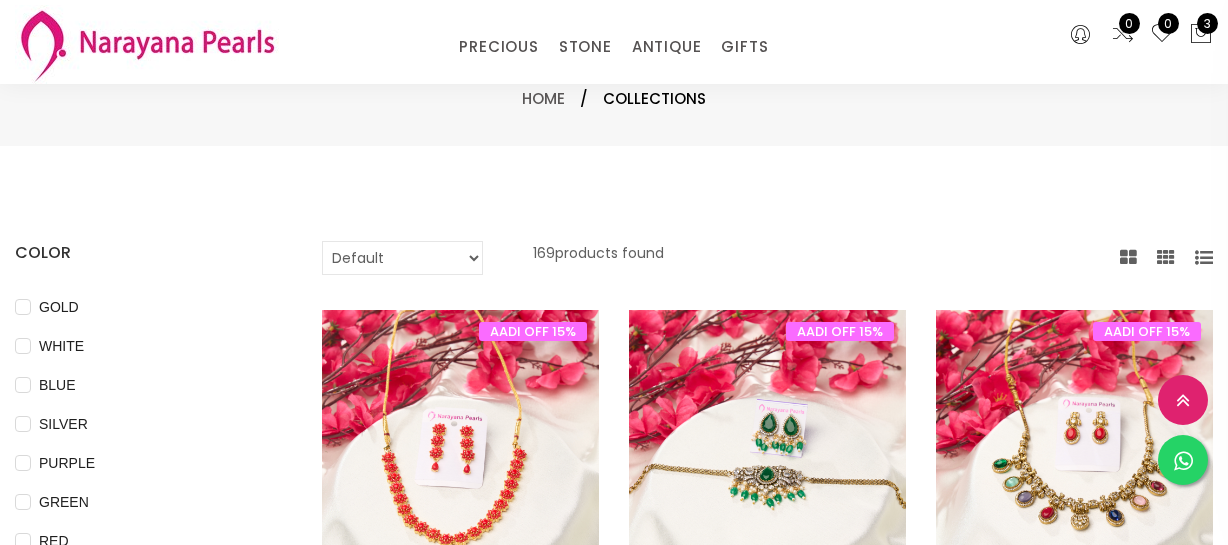 select on "INR" 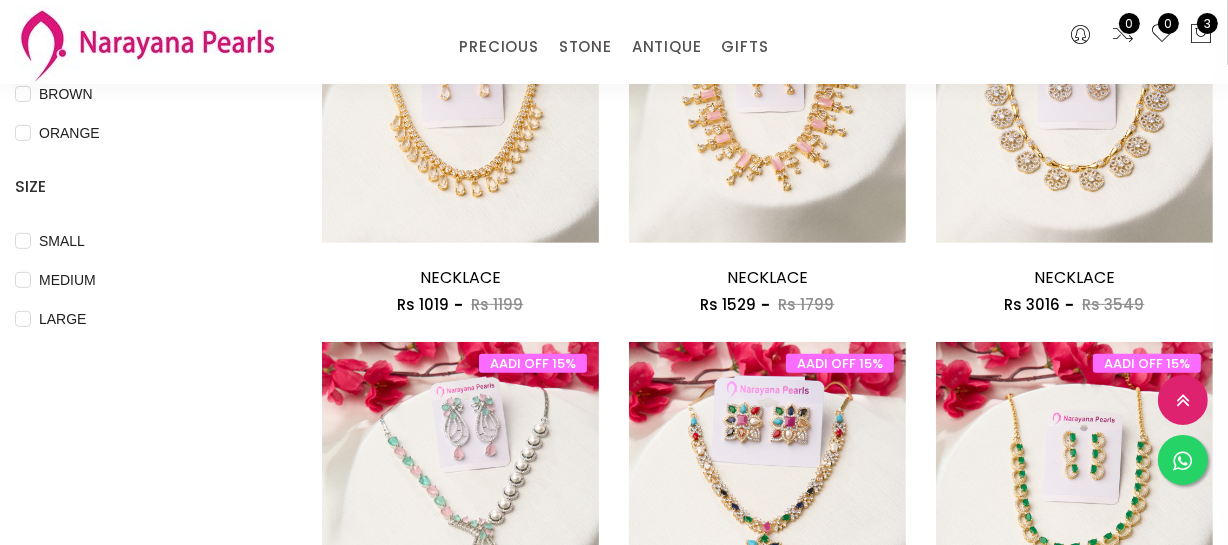 scroll, scrollTop: 727, scrollLeft: 0, axis: vertical 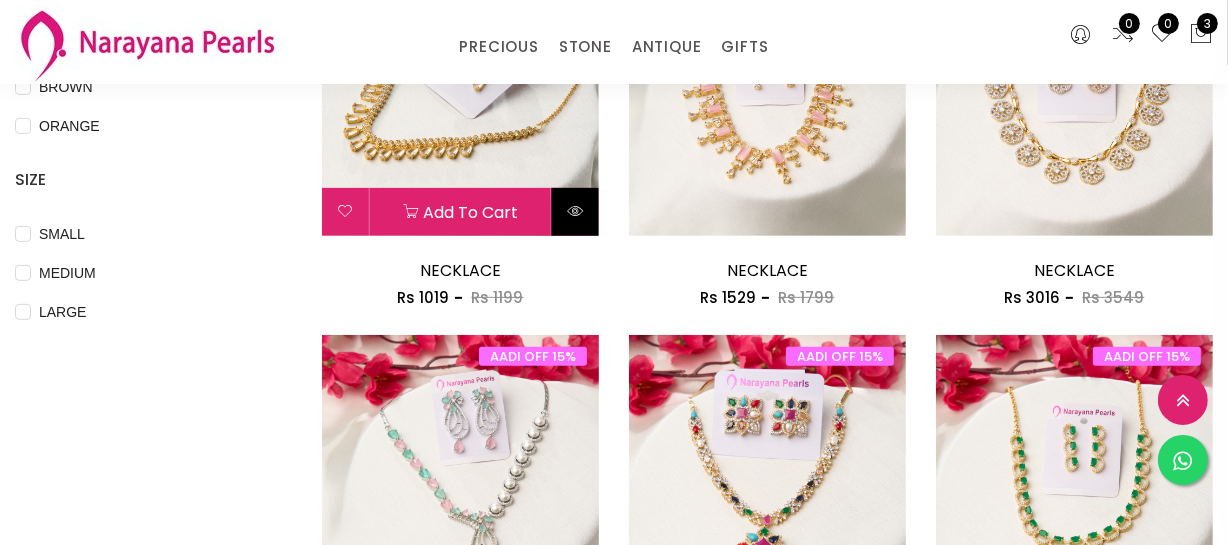 click at bounding box center [575, 212] 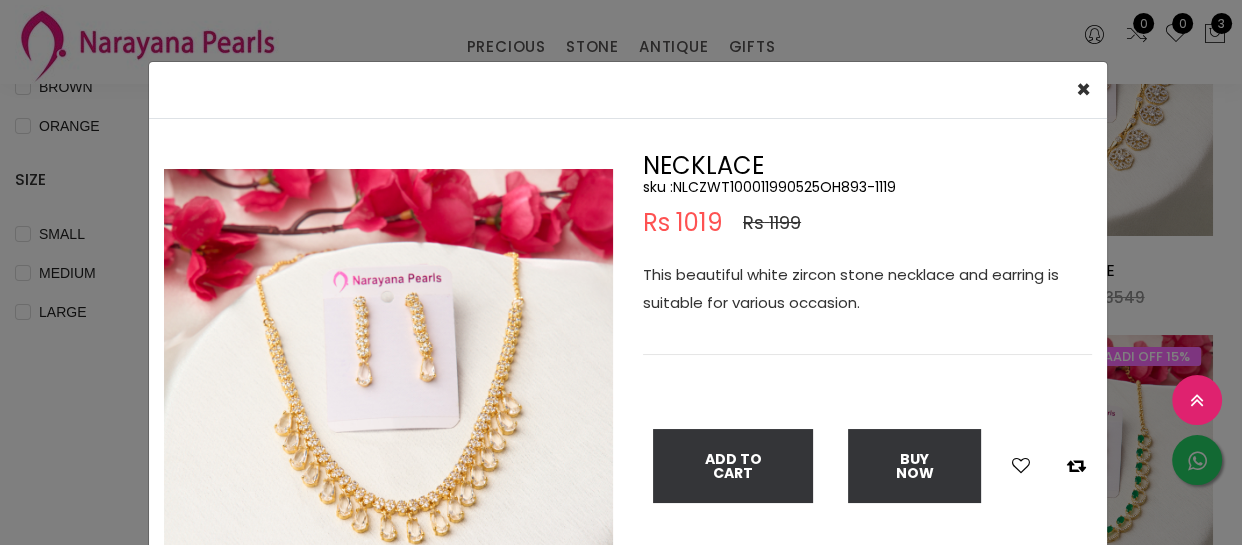 click on "× Close Double (click / press) on the image to zoom (in / out). NECKLACE sku :  NLCZWT100011990525OH893-1119 Rs   1019   Rs   1199 This beautiful white zircon stone necklace and earring is suitable for various occasion.  Add To Cart   Buy Now" at bounding box center [621, 272] 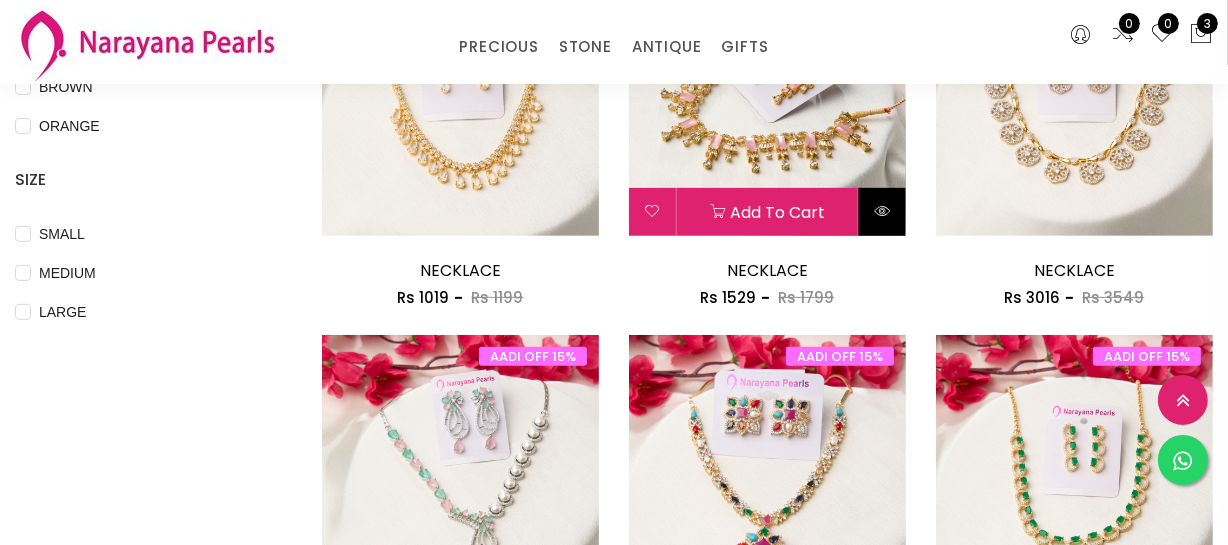click at bounding box center (882, 212) 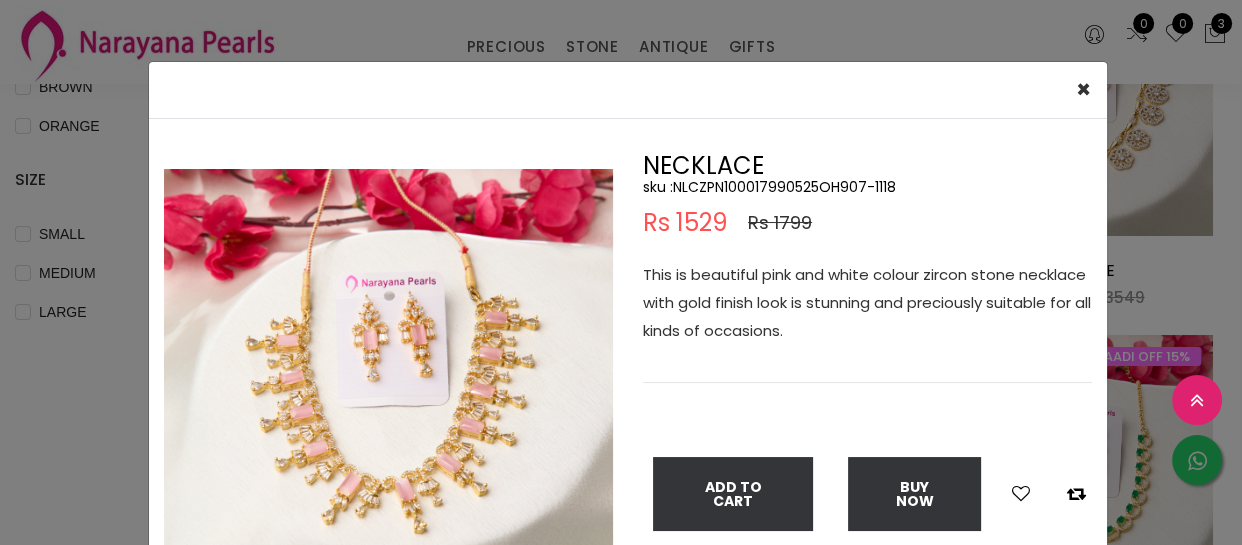 click on "× Close Double (click / press) on the image to zoom (in / out). NECKLACE sku :  NLCZPN100017990525OH907-1118 Rs   1529   Rs   1799 This is beautiful pink and white colour zircon stone necklace with gold finish look is stunning and preciously suitable for all kinds of occasions.  Add To Cart   Buy Now" at bounding box center [621, 272] 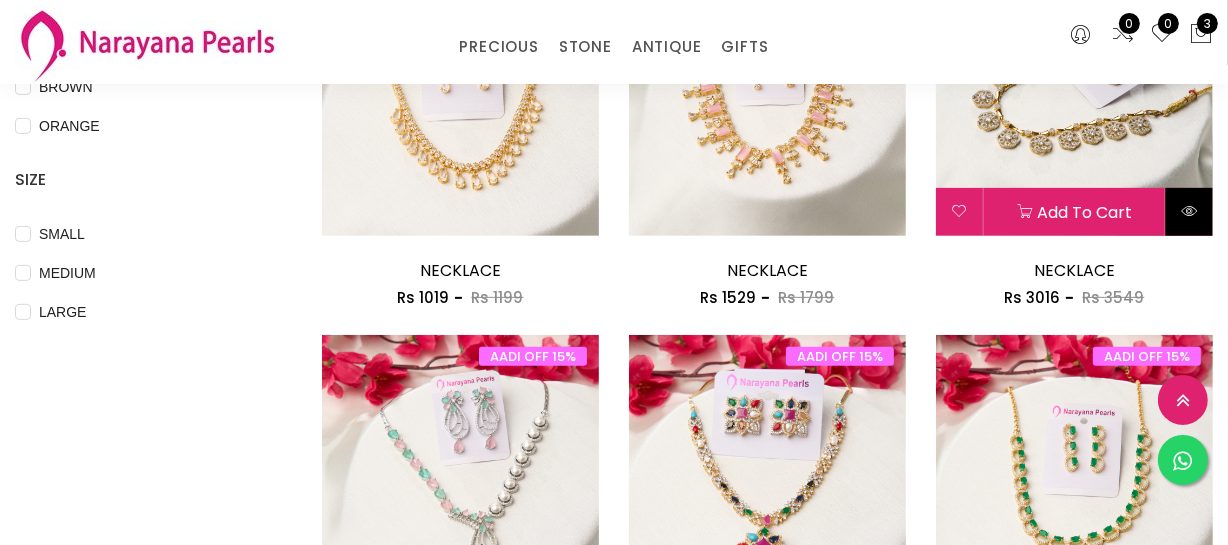 click at bounding box center [1189, 212] 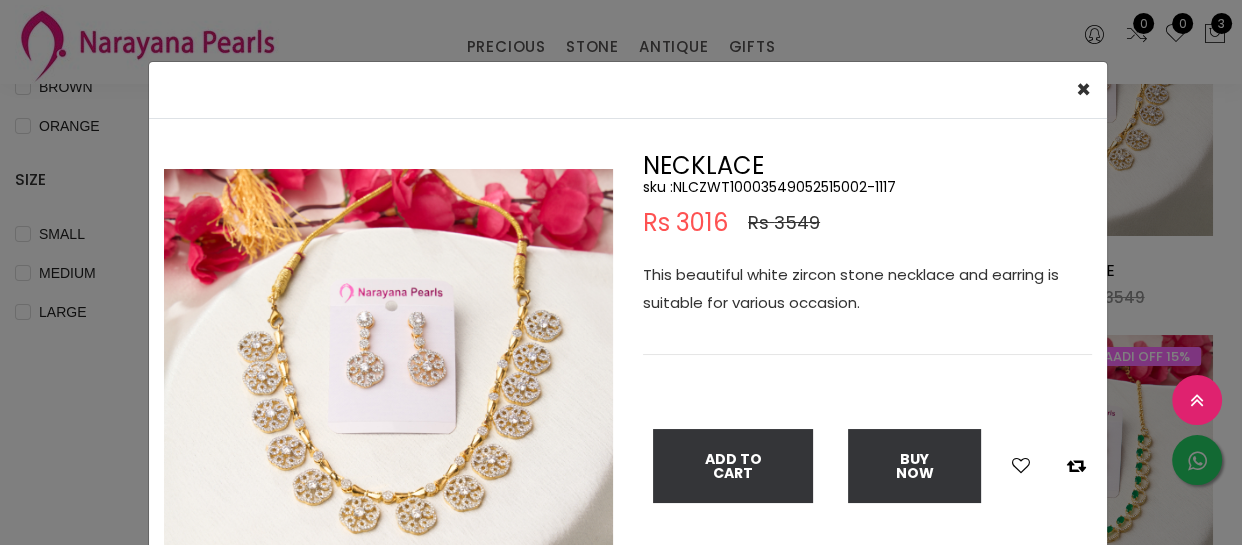 click on "× Close Double (click / press) on the image to zoom (in / out). NECKLACE sku :  NLCZWT10003549052515002-1117 Rs   3016   Rs   3549 This beautiful white zircon stone necklace and earring is suitable for various occasion.  Add To Cart   Buy Now" at bounding box center [621, 272] 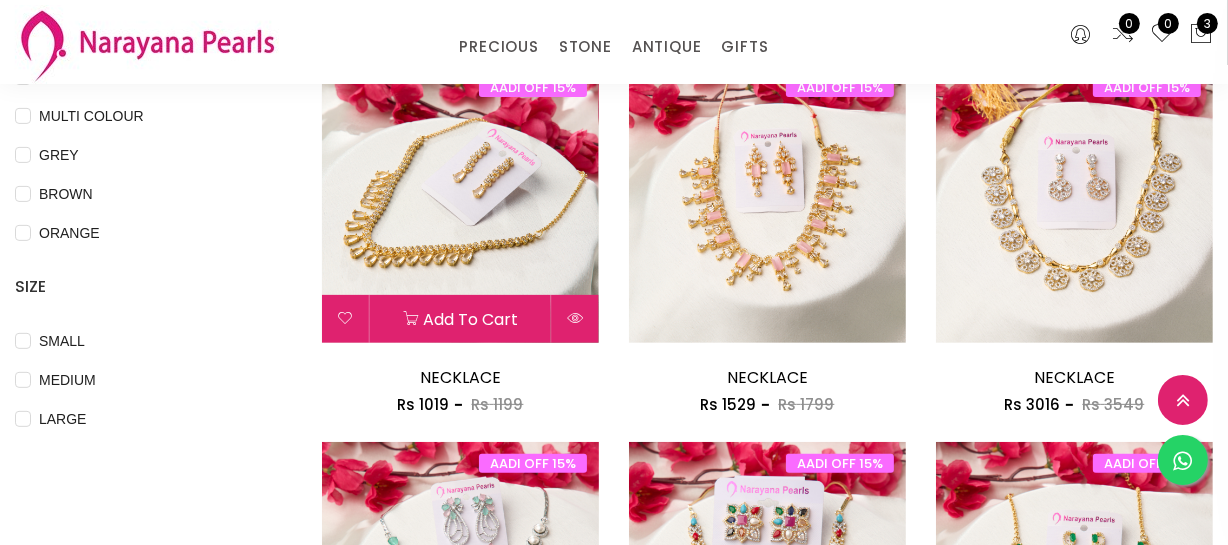 scroll, scrollTop: 454, scrollLeft: 0, axis: vertical 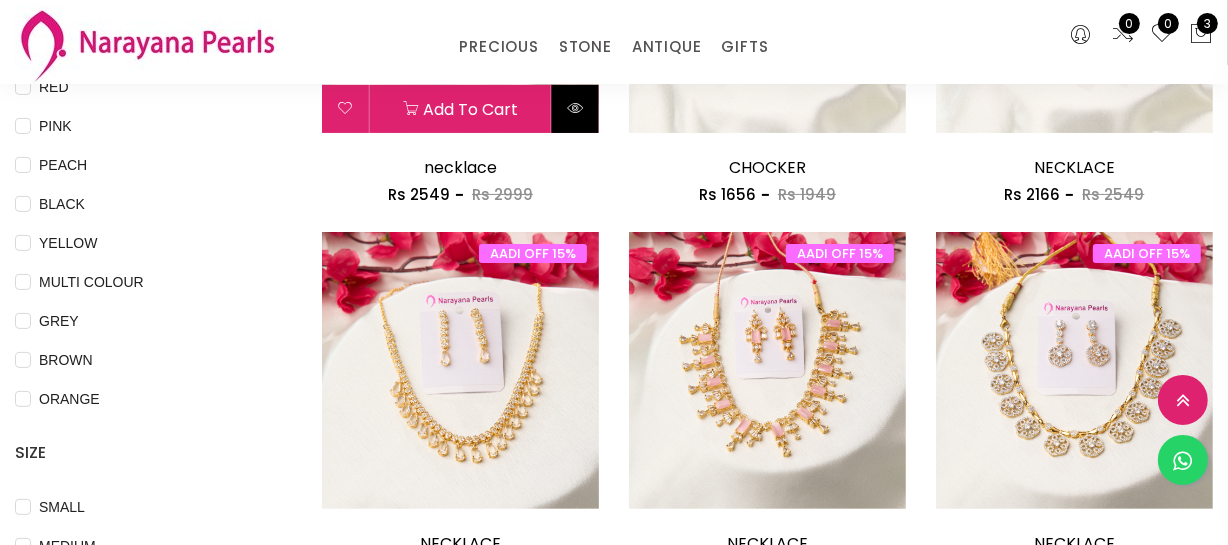 click at bounding box center (575, 108) 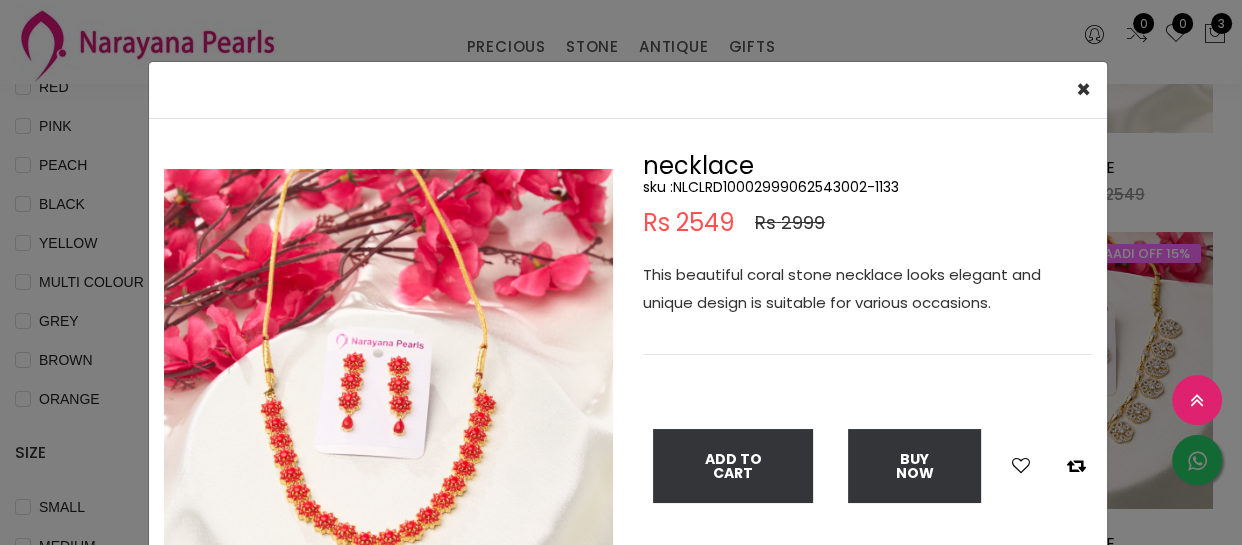 click on "× Close Double (click / press) on the image to zoom (in / out). necklace sku :  NLCLRD10002999062543002-1133 Rs   2549   Rs   2999 This beautiful coral stone necklace looks elegant and unique design is suitable for various occasions.  Add To Cart   Buy Now" at bounding box center (621, 272) 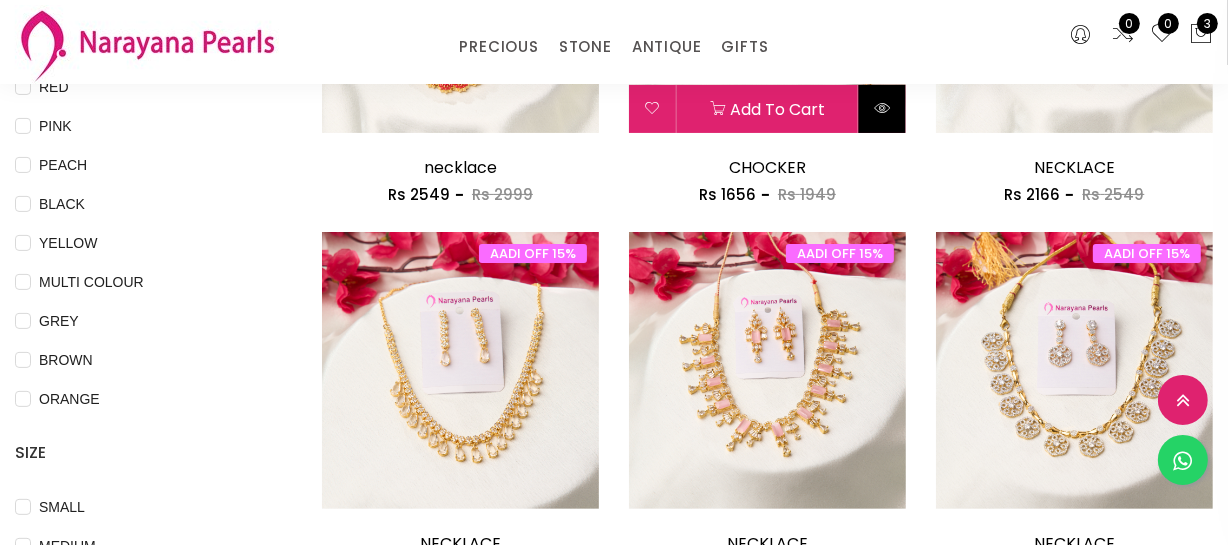 click at bounding box center [882, 108] 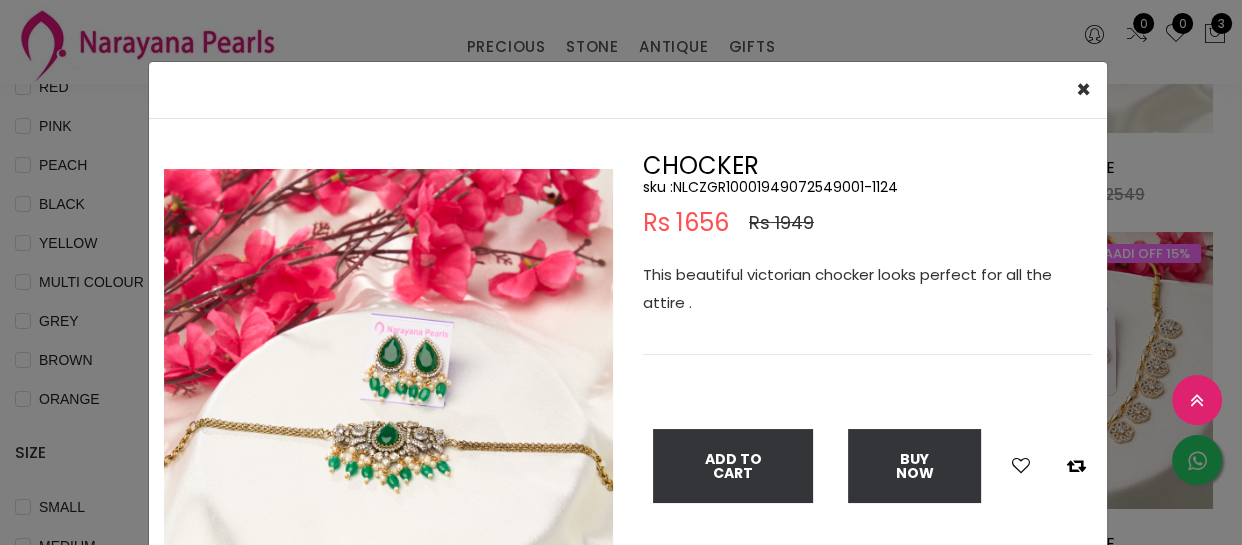 click on "× Close Double (click / press) on the image to zoom (in / out). CHOCKER sku :  NLCZGR10001949072549001-1124 Rs   1656   Rs   1949 This beautiful victorian chocker looks perfect for all the attire .  Add To Cart   Buy Now" at bounding box center (621, 272) 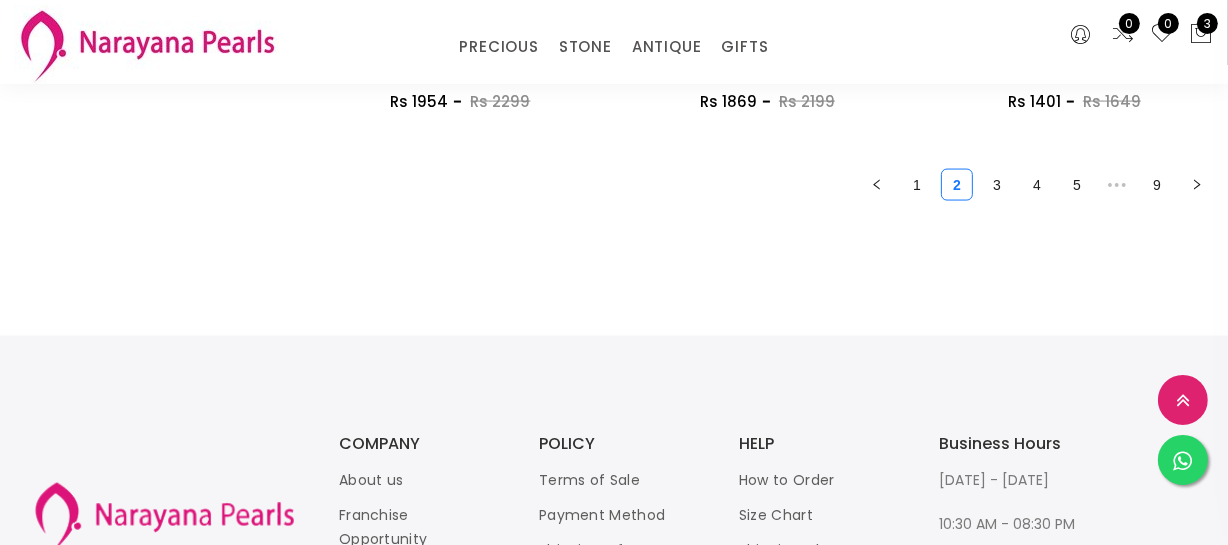 scroll, scrollTop: 2818, scrollLeft: 0, axis: vertical 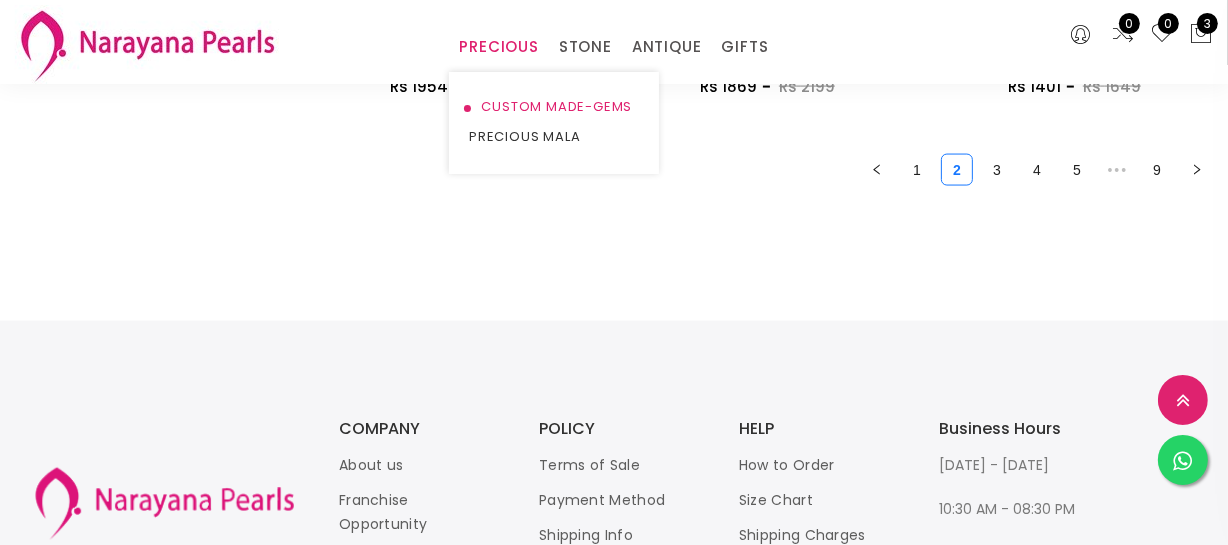 click on "CUSTOM MADE-GEMS" at bounding box center [554, 107] 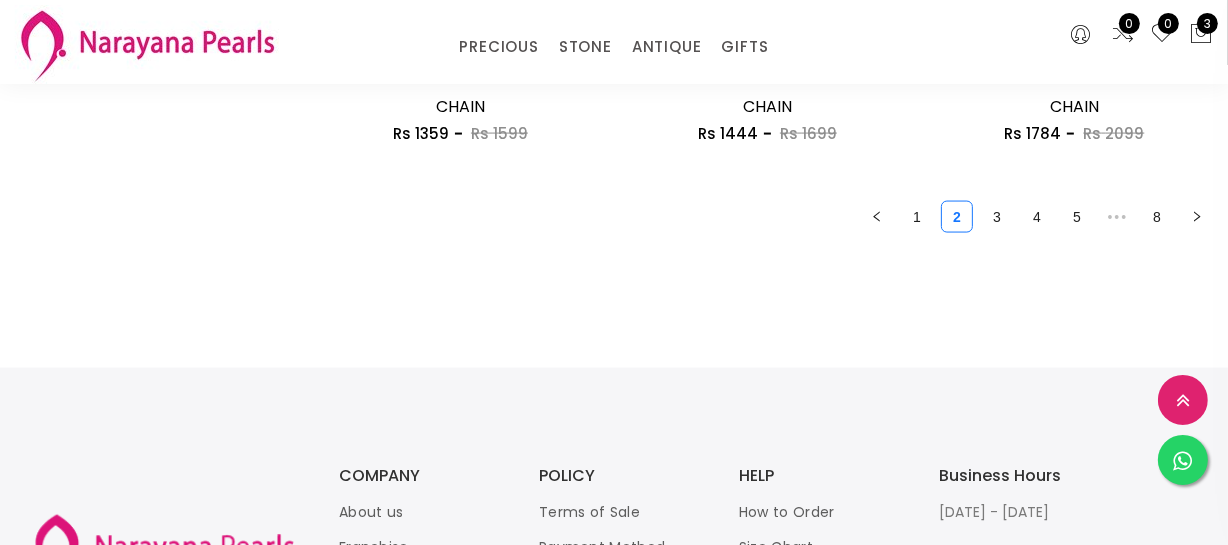 scroll, scrollTop: 2818, scrollLeft: 0, axis: vertical 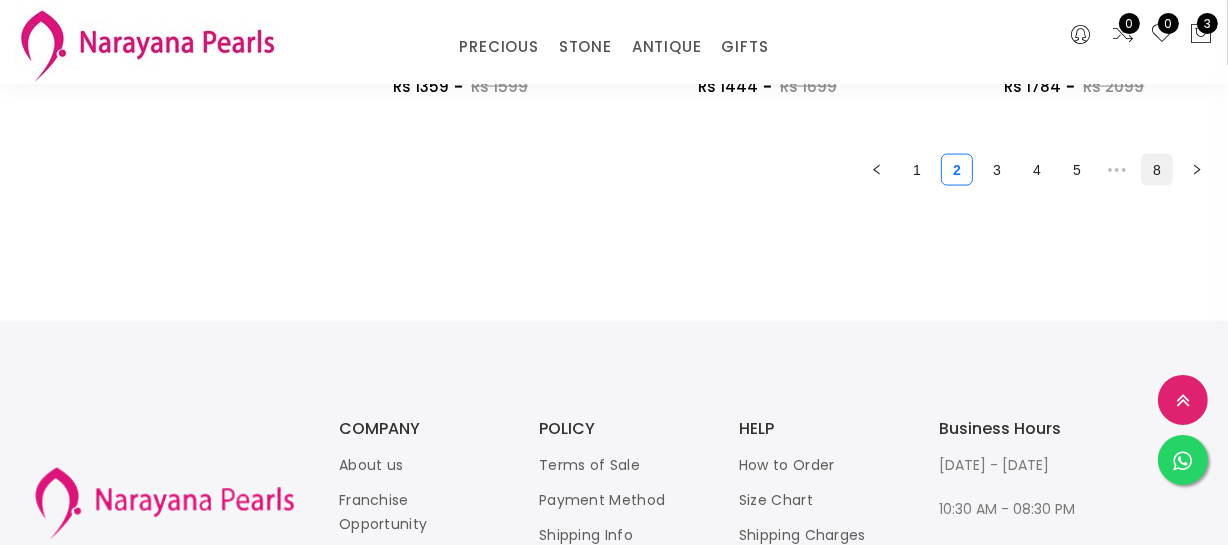 click on "8" at bounding box center [1157, 170] 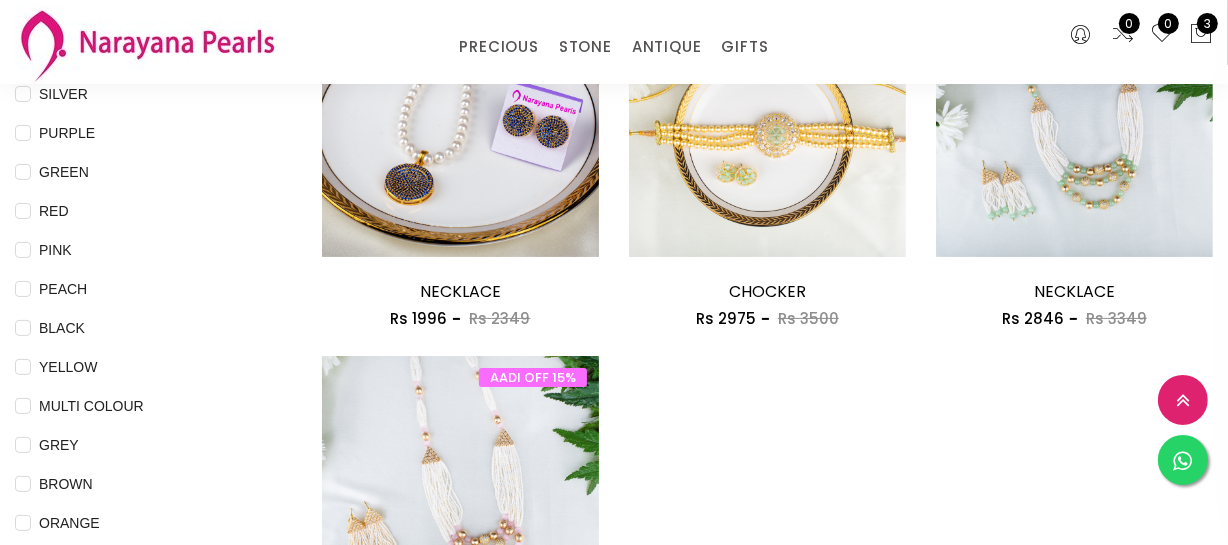 scroll, scrollTop: 363, scrollLeft: 0, axis: vertical 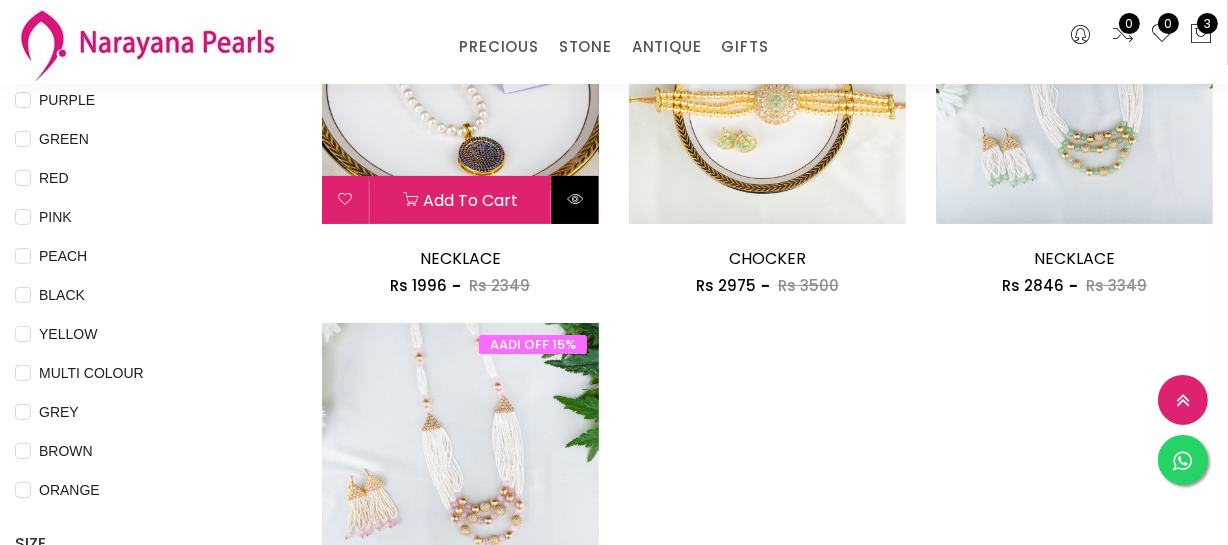 click at bounding box center (575, 199) 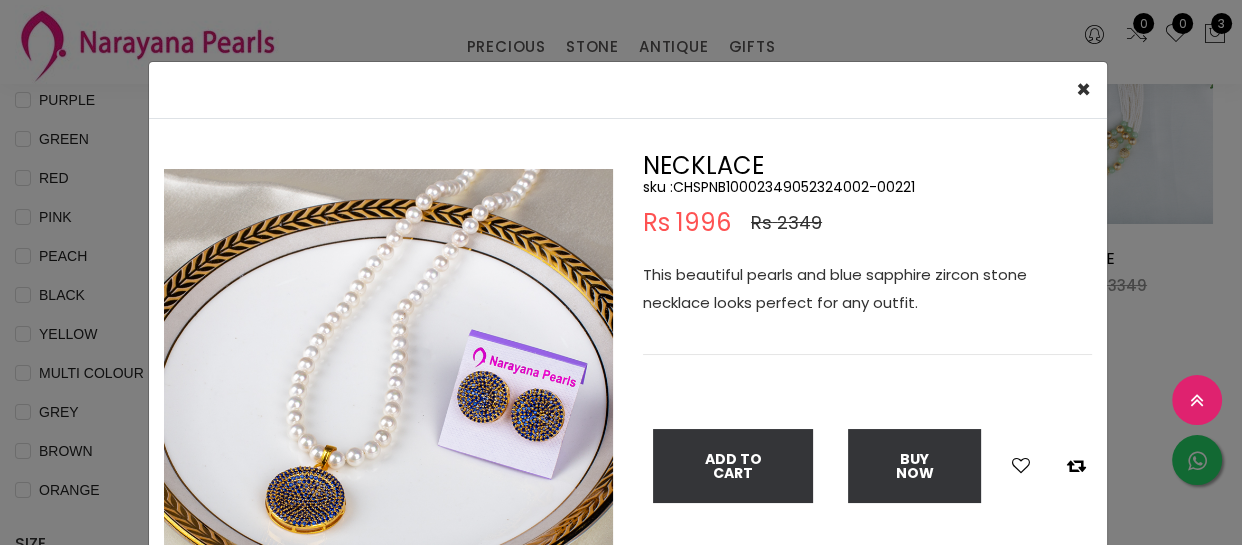 click on "× Close Double (click / press) on the image to zoom (in / out). NECKLACE sku :  CHSPNB10002349052324002-00221 Rs   1996   Rs   2349 This beautiful pearls and blue sapphire zircon stone necklace looks perfect for any outfit.  Add To Cart   Buy Now" at bounding box center [621, 272] 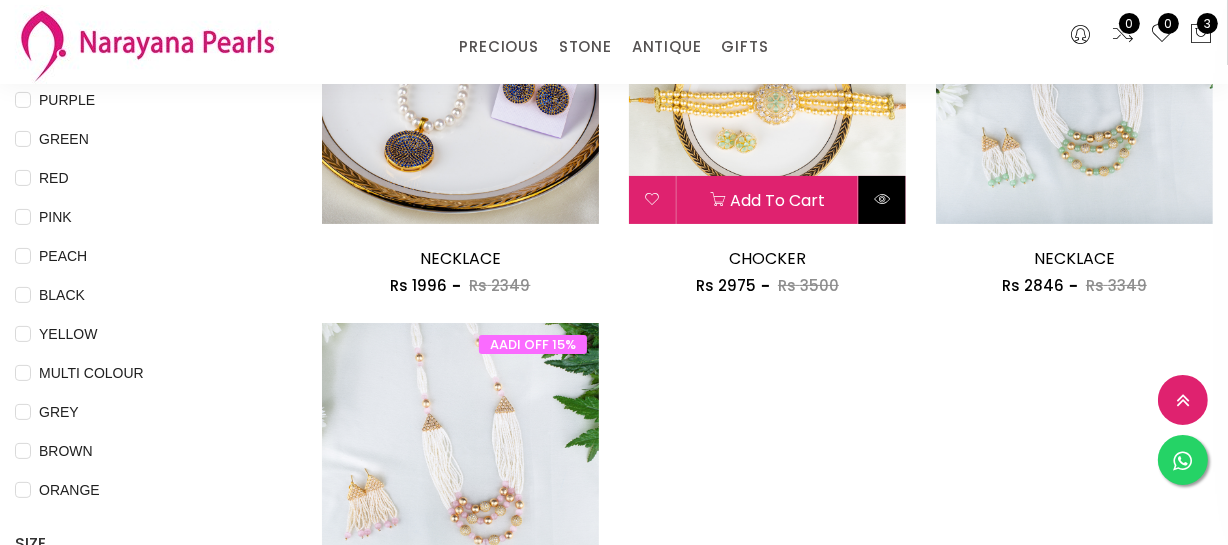click at bounding box center (882, 199) 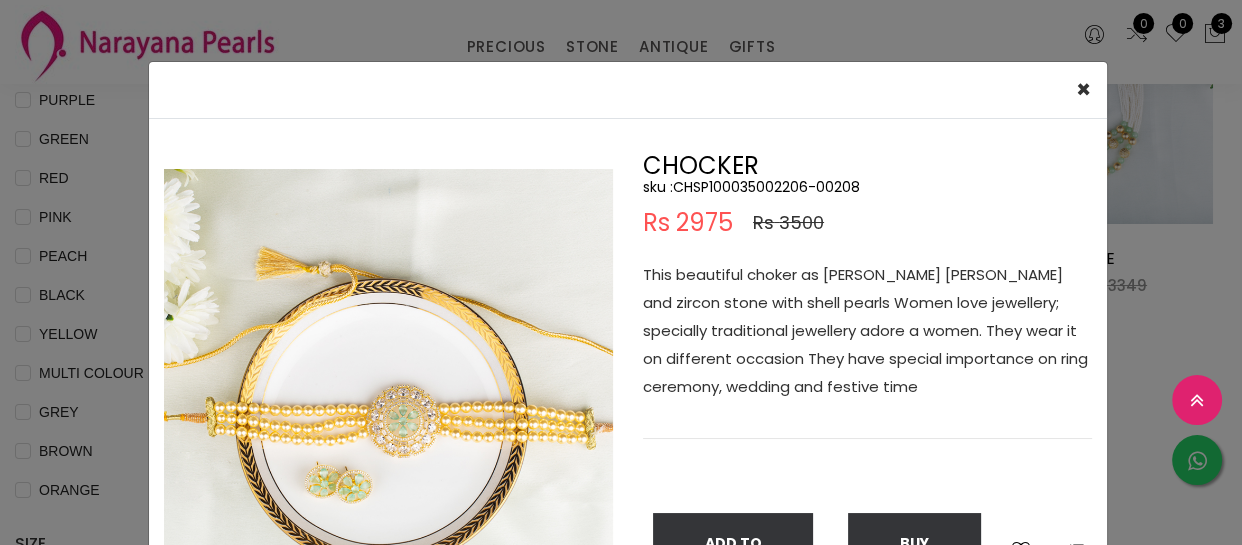 click on "× Close Double (click / press) on the image to zoom (in / out). CHOCKER sku :  CHSP100035002206-00208 Rs   2975   Rs   3500 This beautiful choker as [PERSON_NAME] [PERSON_NAME] and zircon stone with shell pearls Women love jewellery; specially traditional jewellery adore a women. They wear it on different occasion They have special importance on ring ceremony, wedding and festive time  Add To Cart   Buy Now" at bounding box center (621, 272) 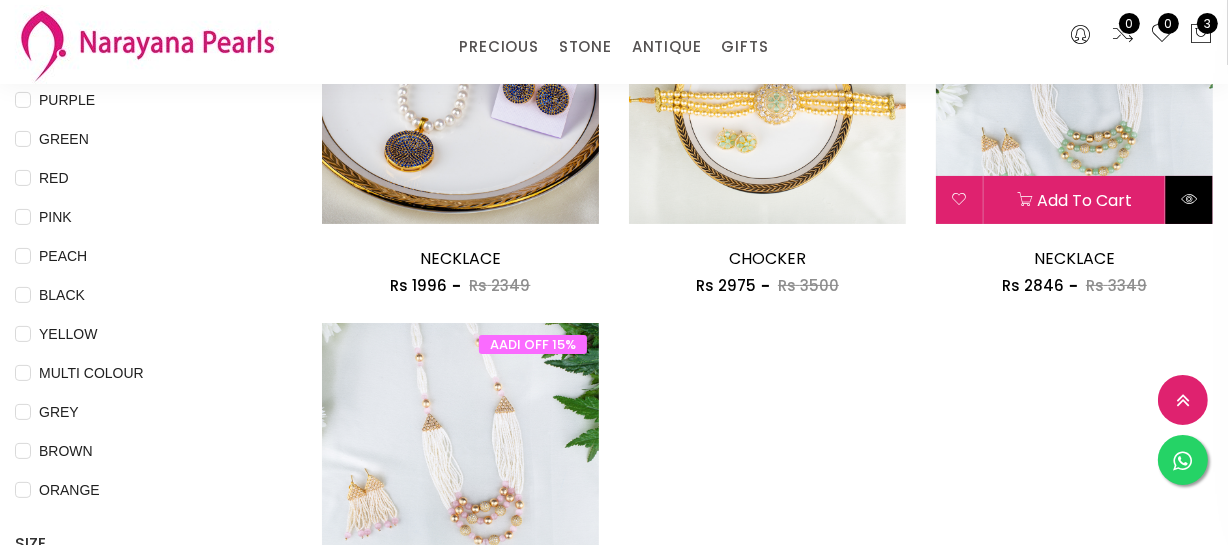 click at bounding box center [1189, 200] 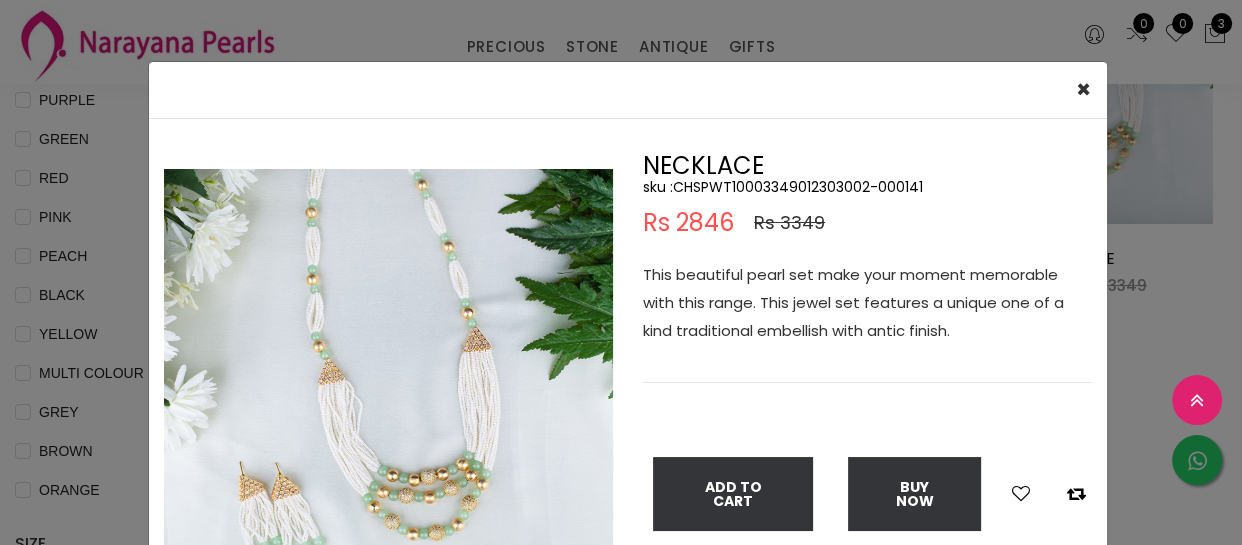 click on "× Close Double (click / press) on the image to zoom (in / out). NECKLACE sku :  CHSPWT10003349012303002-000141 Rs   2846   Rs   3349 This beautiful pearl set make your moment memorable with this range. This jewel set features a unique one of a kind traditional embellish with antic finish.  Add To Cart   Buy Now" at bounding box center (621, 272) 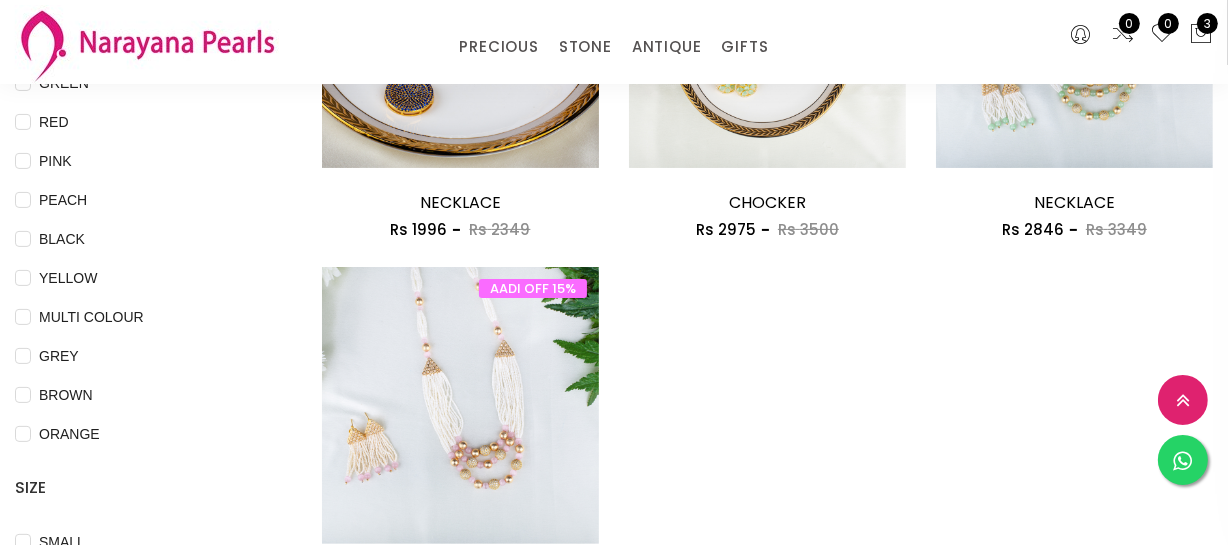 scroll, scrollTop: 545, scrollLeft: 0, axis: vertical 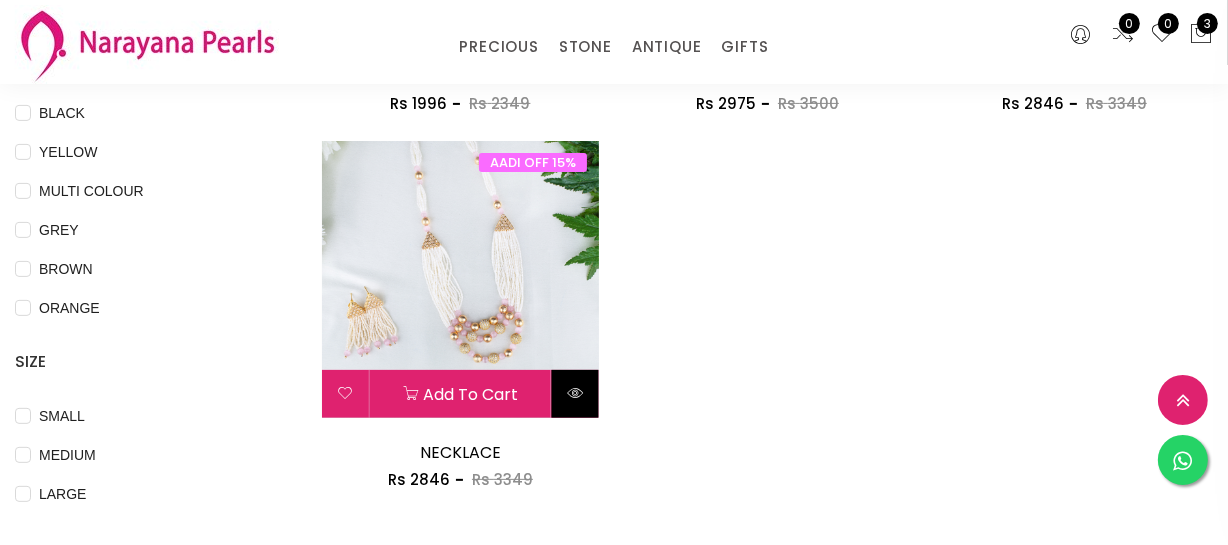 click at bounding box center (575, 394) 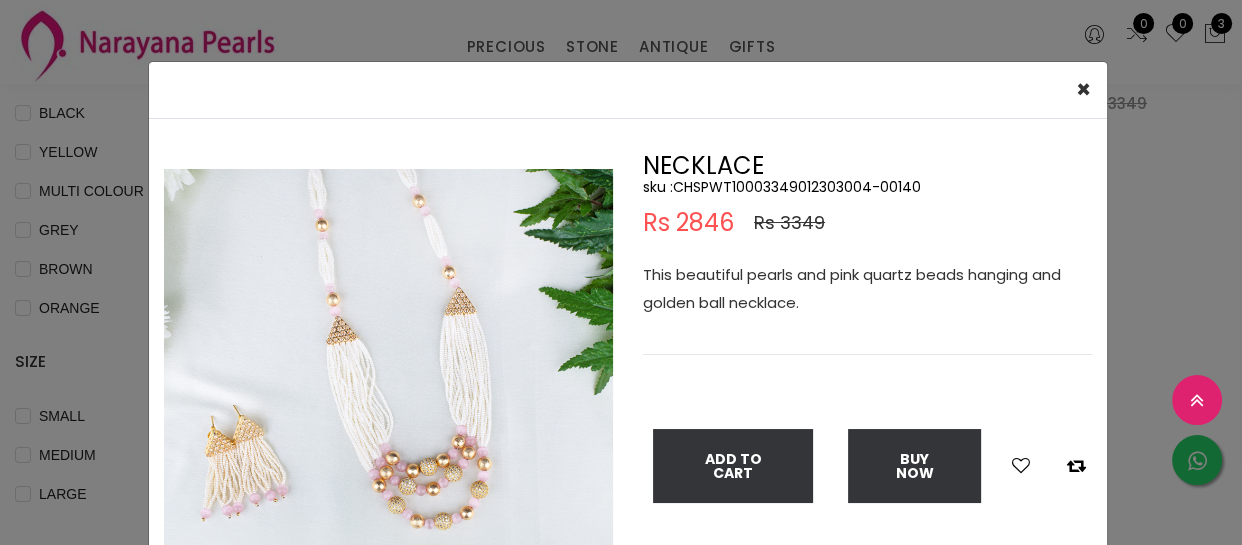 click on "× Close Double (click / press) on the image to zoom (in / out). NECKLACE sku :  CHSPWT10003349012303004-00140 Rs   2846   Rs   3349 This beautiful pearls and pink quartz beads hanging  and golden ball necklace.  Add To Cart   Buy Now" at bounding box center [621, 272] 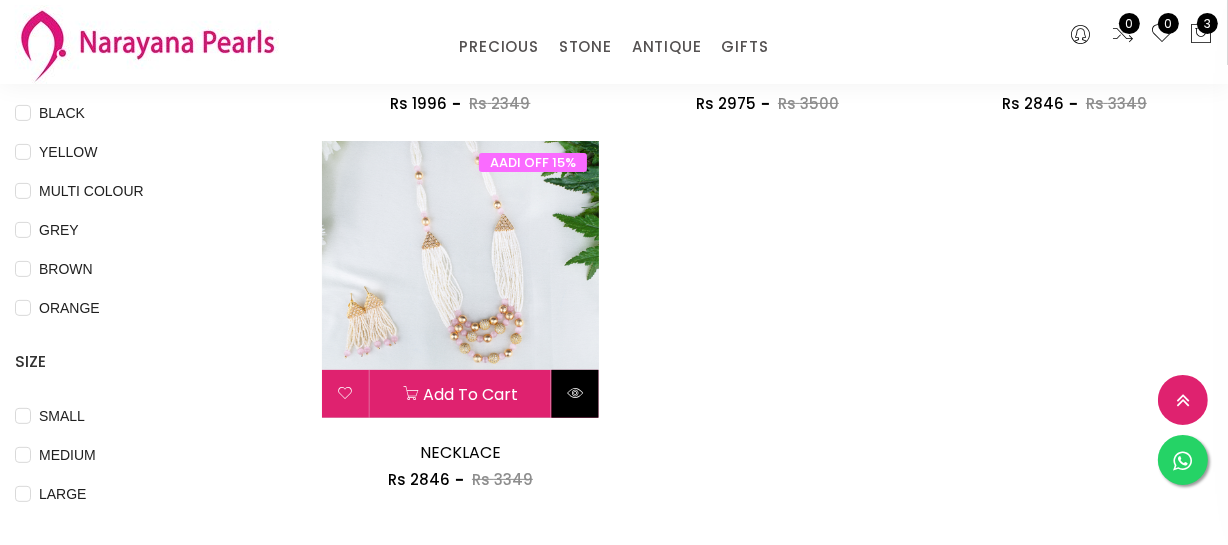 click at bounding box center (575, 394) 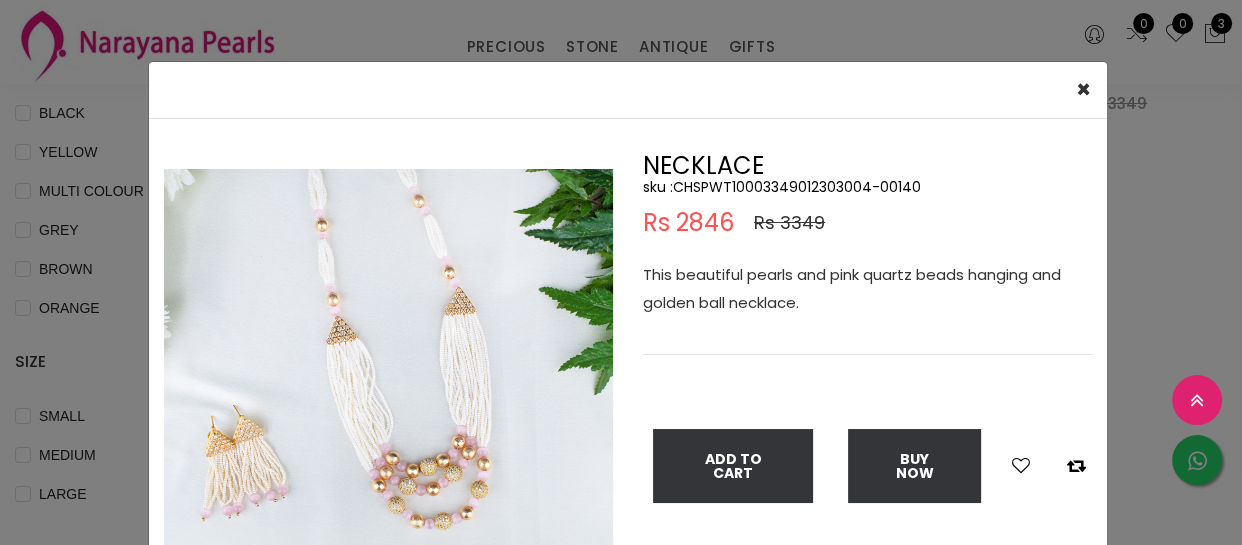 click on "× Close Double (click / press) on the image to zoom (in / out). NECKLACE sku :  CHSPWT10003349012303004-00140 Rs   2846   Rs   3349 This beautiful pearls and pink quartz beads hanging  and golden ball necklace.  Add To Cart   Buy Now" at bounding box center (621, 272) 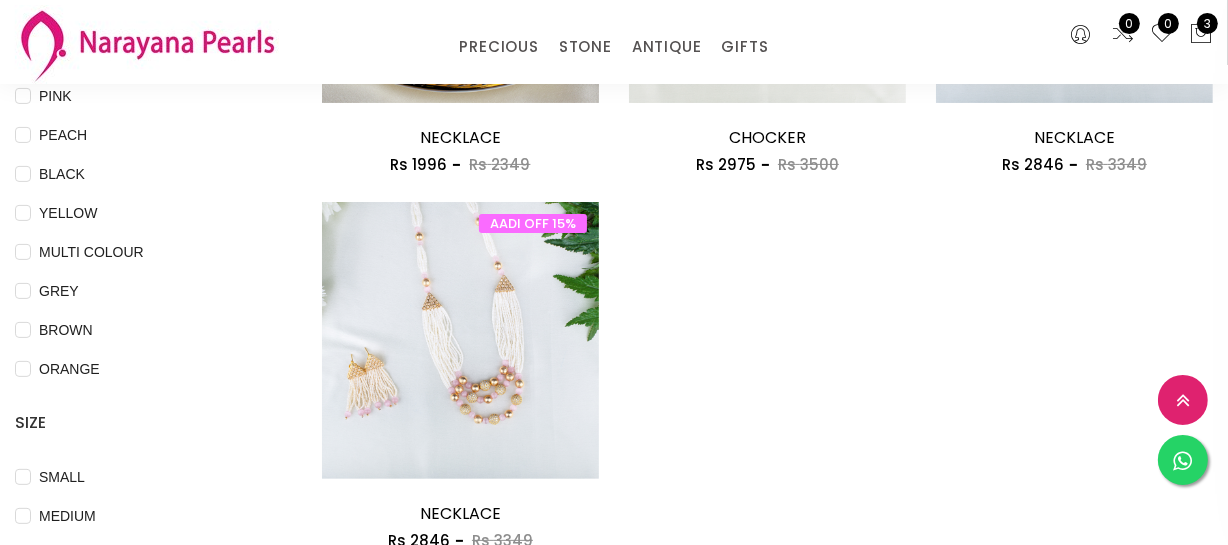 scroll, scrollTop: 272, scrollLeft: 0, axis: vertical 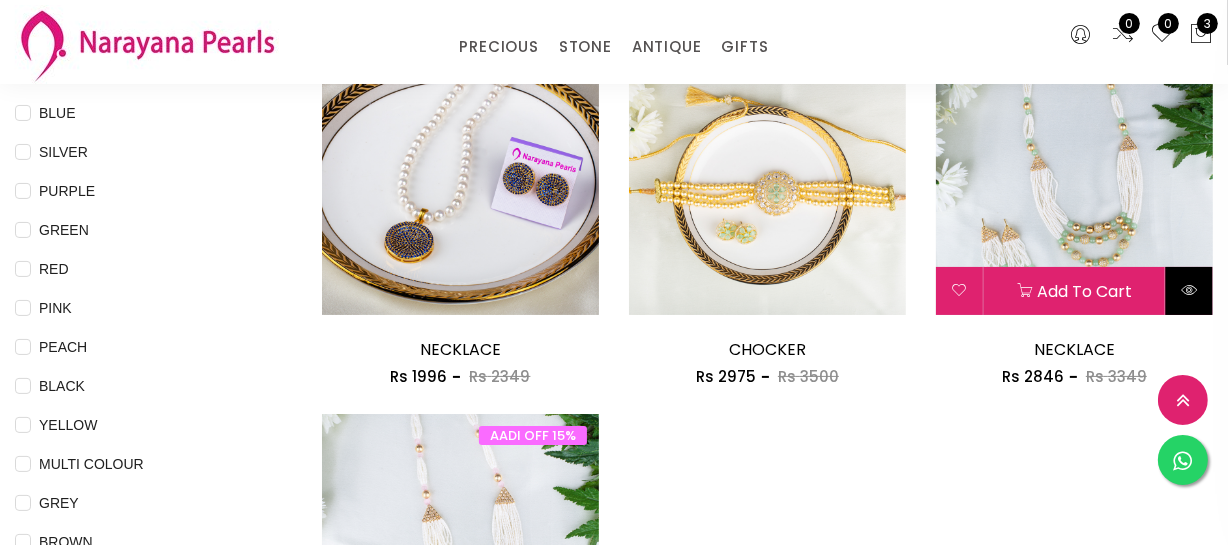 click at bounding box center [1189, 291] 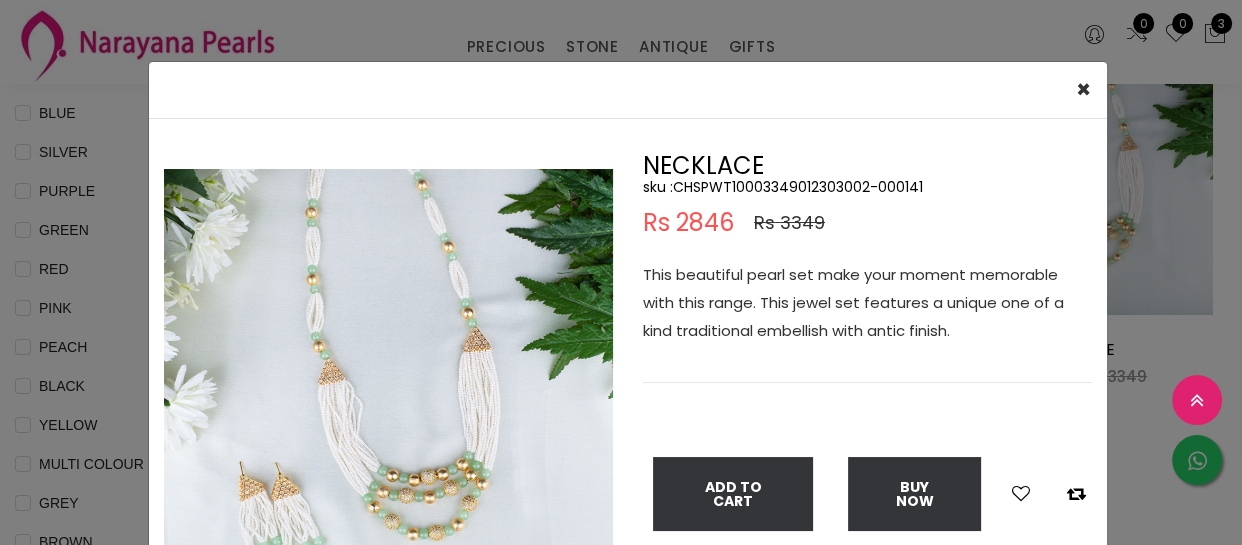 click on "Add To Cart   Buy Now" at bounding box center [867, 491] 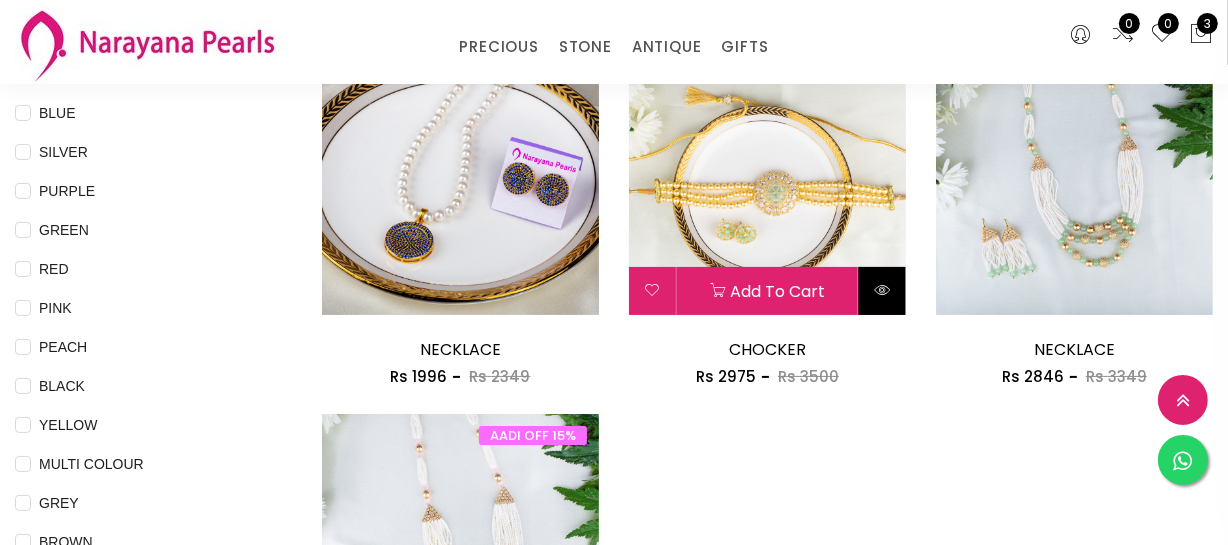 click at bounding box center [882, 290] 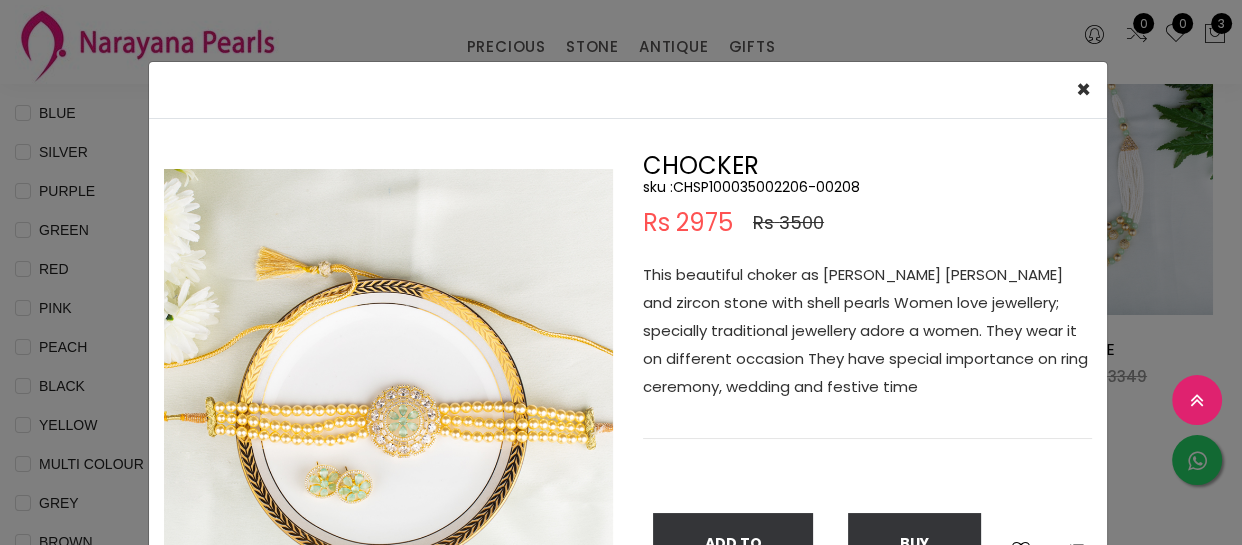 click on "× Close Double (click / press) on the image to zoom (in / out). CHOCKER sku :  CHSP100035002206-00208 Rs   2975   Rs   3500 This beautiful choker as [PERSON_NAME] [PERSON_NAME] and zircon stone with shell pearls Women love jewellery; specially traditional jewellery adore a women. They wear it on different occasion They have special importance on ring ceremony, wedding and festive time  Add To Cart   Buy Now" at bounding box center (621, 272) 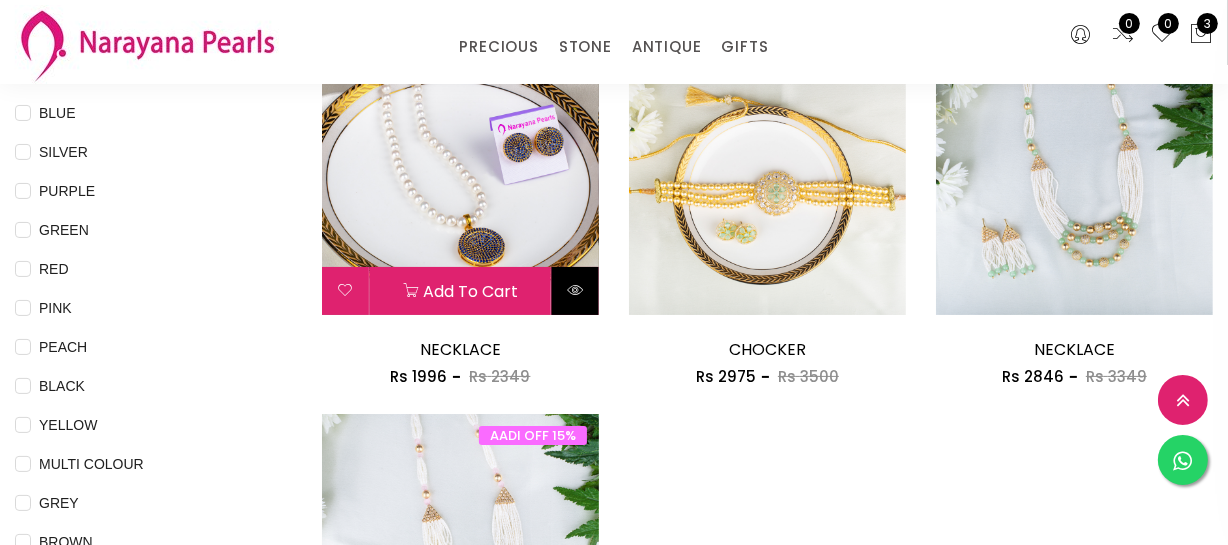 click at bounding box center [575, 291] 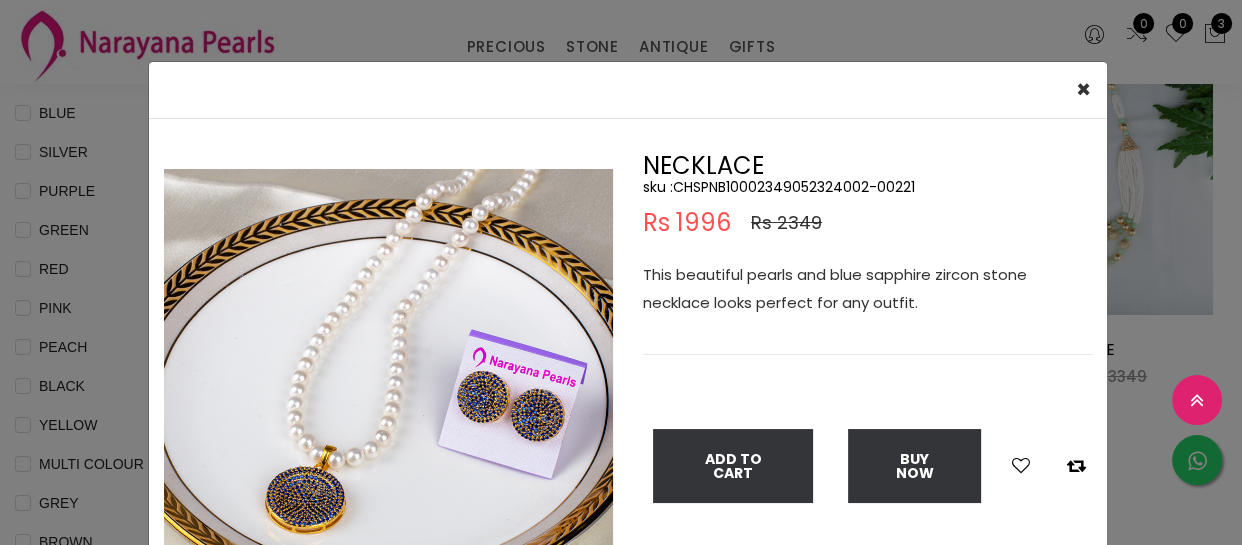 click on "× Close Double (click / press) on the image to zoom (in / out). NECKLACE sku :  CHSPNB10002349052324002-00221 Rs   1996   Rs   2349 This beautiful pearls and blue sapphire zircon stone necklace looks perfect for any outfit.  Add To Cart   Buy Now" at bounding box center (621, 272) 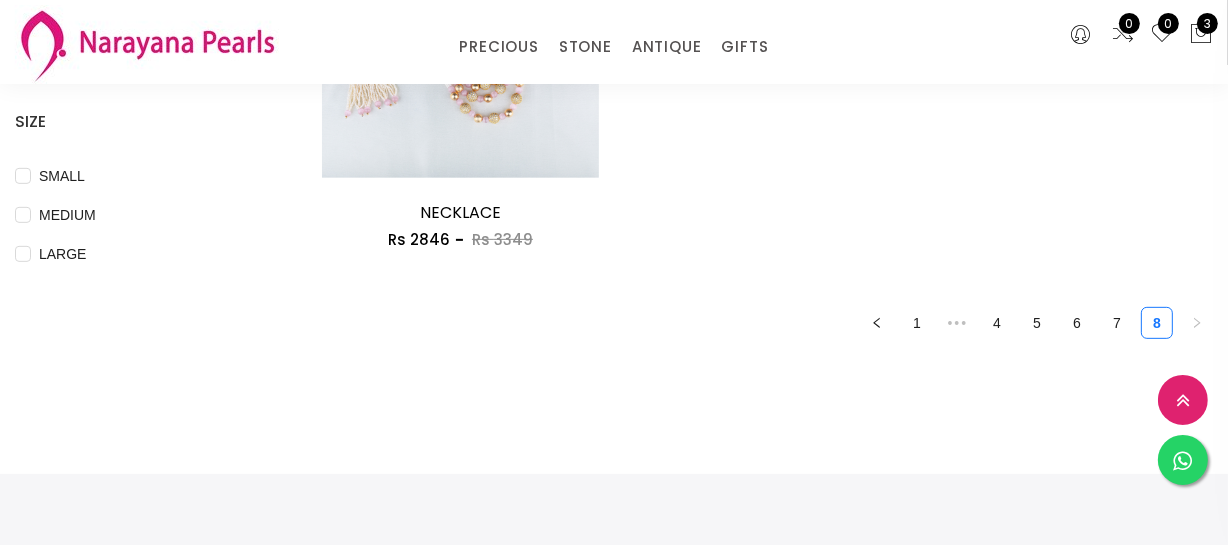 scroll, scrollTop: 1000, scrollLeft: 0, axis: vertical 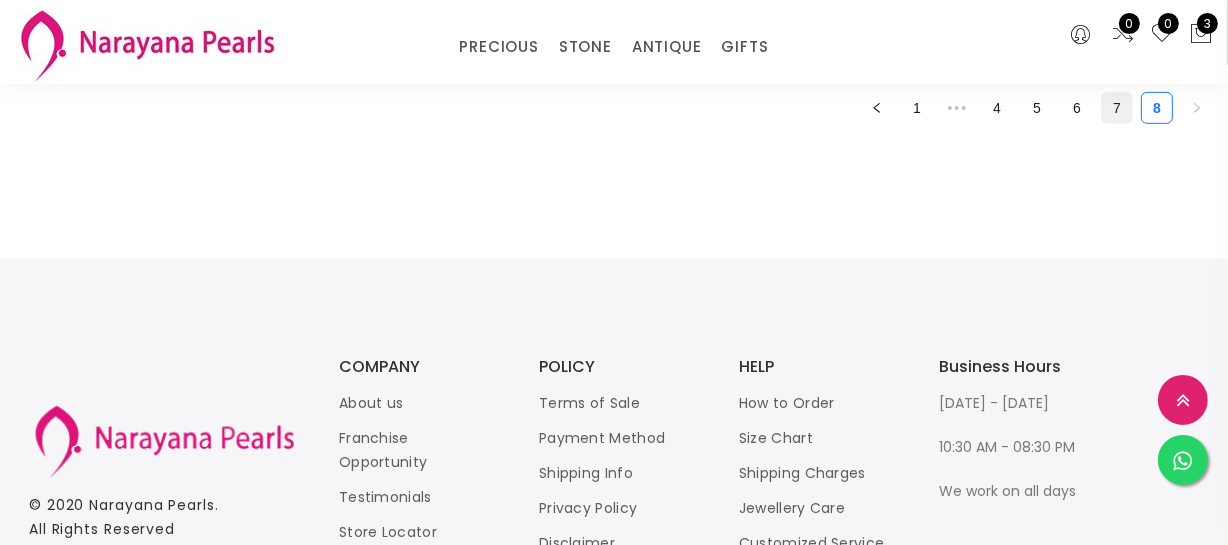 click on "7" at bounding box center (1117, 108) 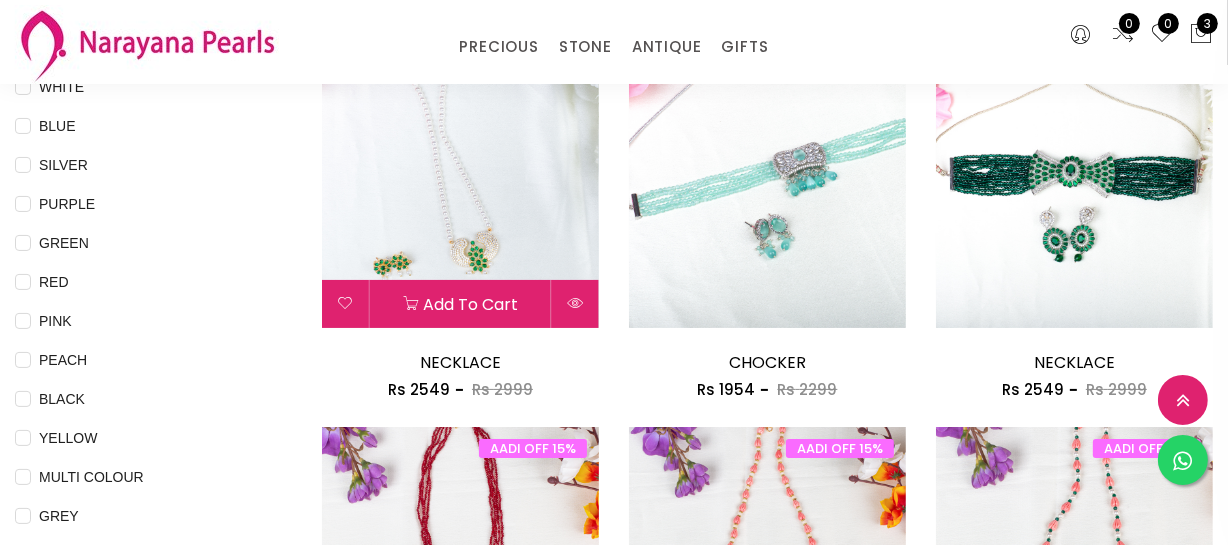 scroll, scrollTop: 272, scrollLeft: 0, axis: vertical 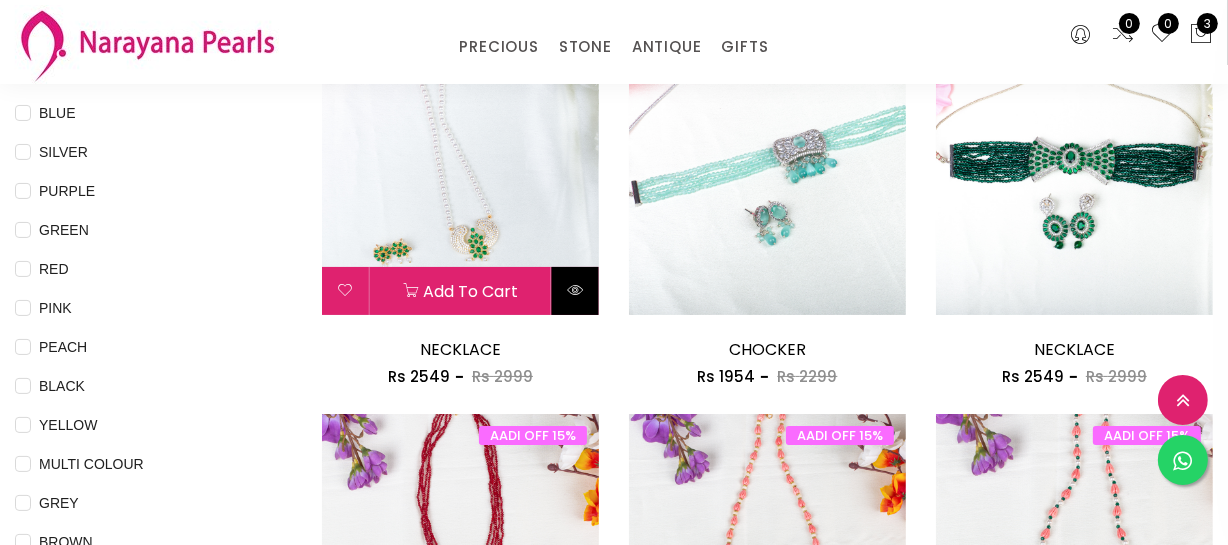 click at bounding box center (575, 290) 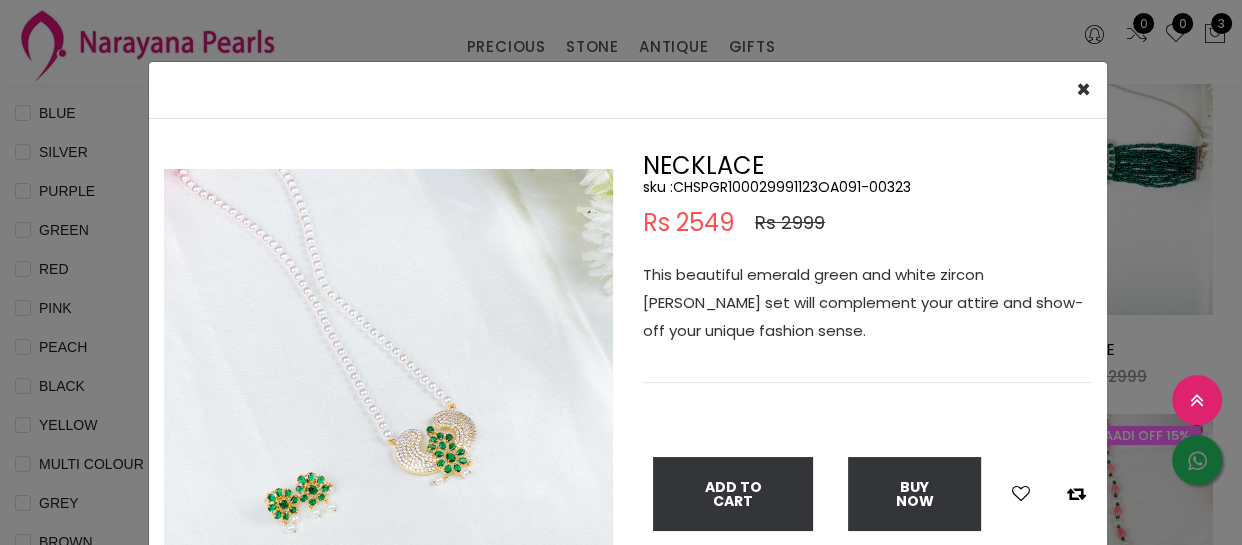 click on "× Close Double (click / press) on the image to zoom (in / out). NECKLACE sku :  CHSPGR100029991123OA091-00323 Rs   2549   Rs   2999 This beautiful emerald green and white zircon [PERSON_NAME] set will complement your attire and show-off your unique fashion sense.  Add To Cart   Buy Now" at bounding box center [621, 272] 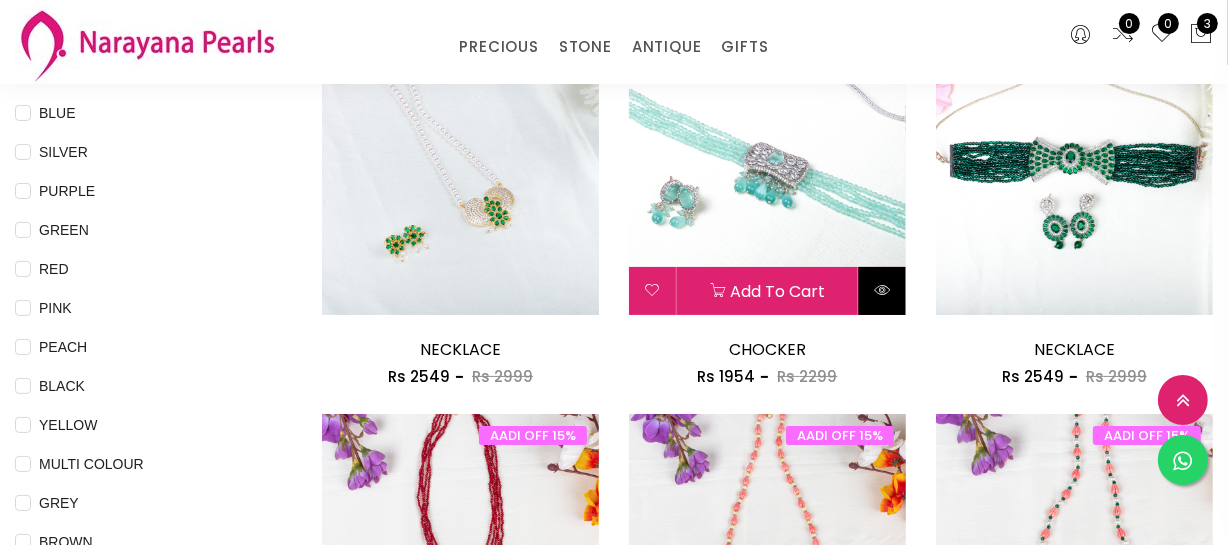 click at bounding box center [882, 291] 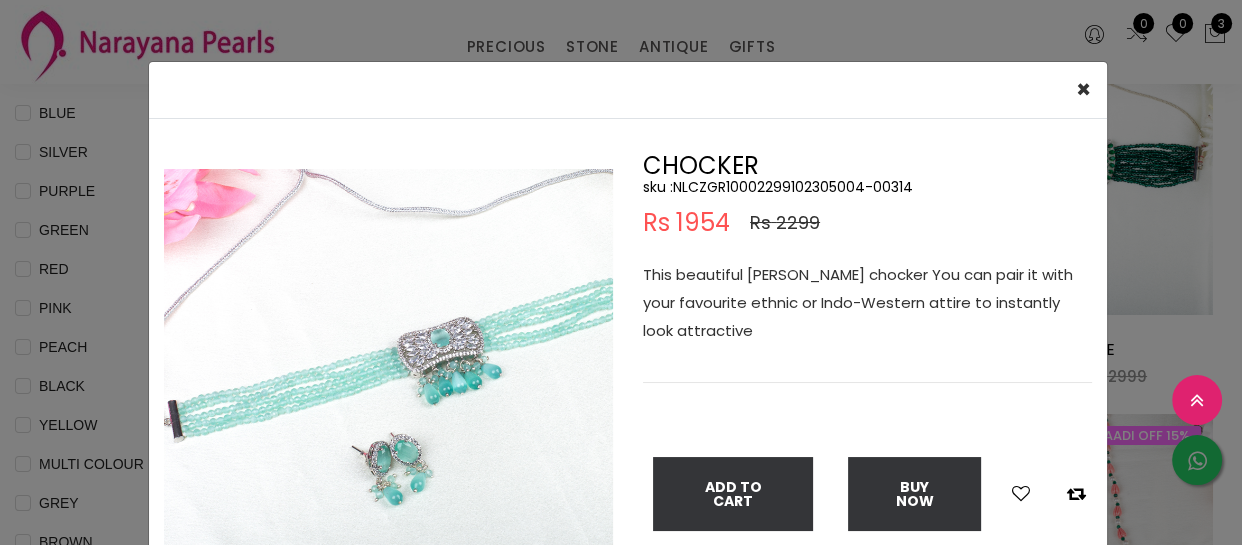 click on "× Close Double (click / press) on the image to zoom (in / out). CHOCKER sku :  NLCZGR10002299102305004-00314 Rs   1954   Rs   2299 This beautiful [PERSON_NAME] beads chocker You can pair it with your favourite ethnic or Indo-Western attire to instantly look attractive  Add To Cart   Buy Now" at bounding box center (621, 272) 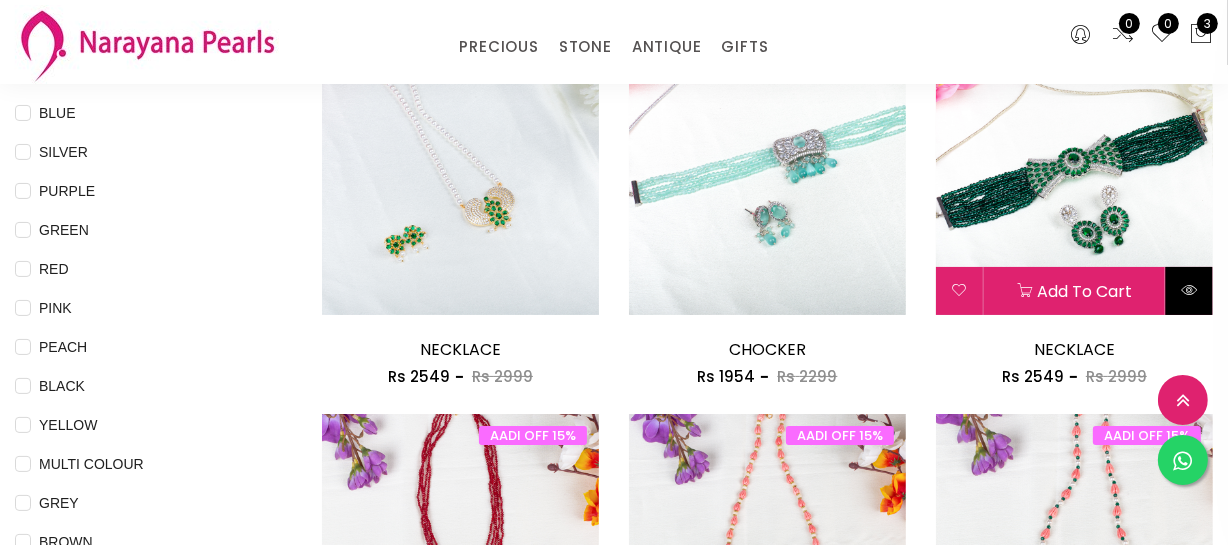 click at bounding box center [1189, 290] 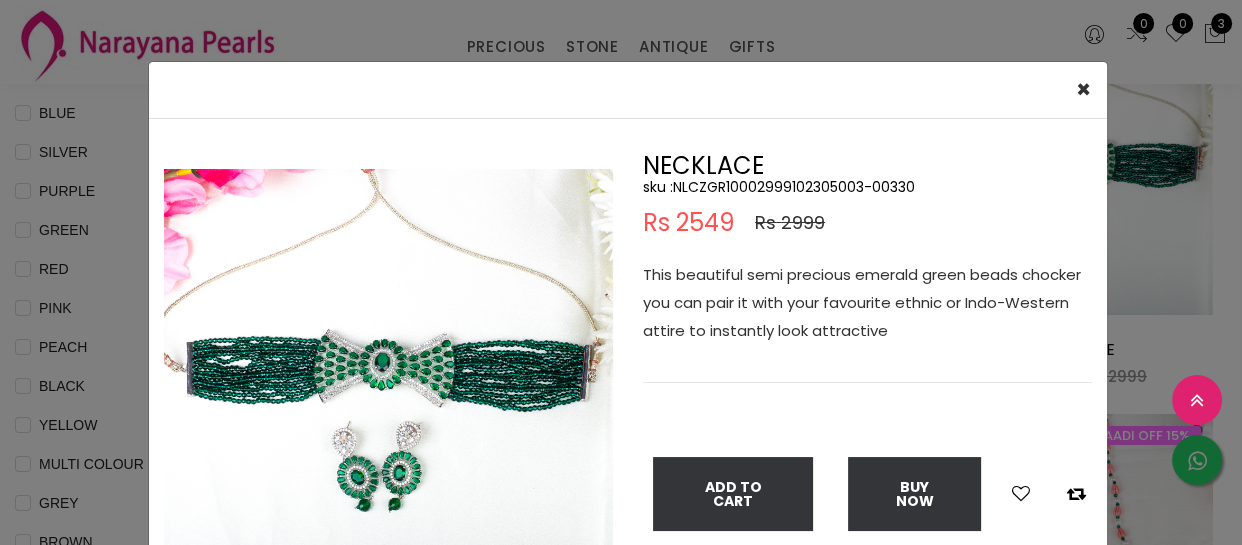 click on "× Close Double (click / press) on the image to zoom (in / out). NECKLACE sku :  NLCZGR10002999102305003-00330 Rs   2549   Rs   2999 This beautiful semi precious emerald green beads chocker you can pair it with your favourite ethnic or Indo-Western attire to instantly look attractive  Add To Cart   Buy Now" at bounding box center (621, 272) 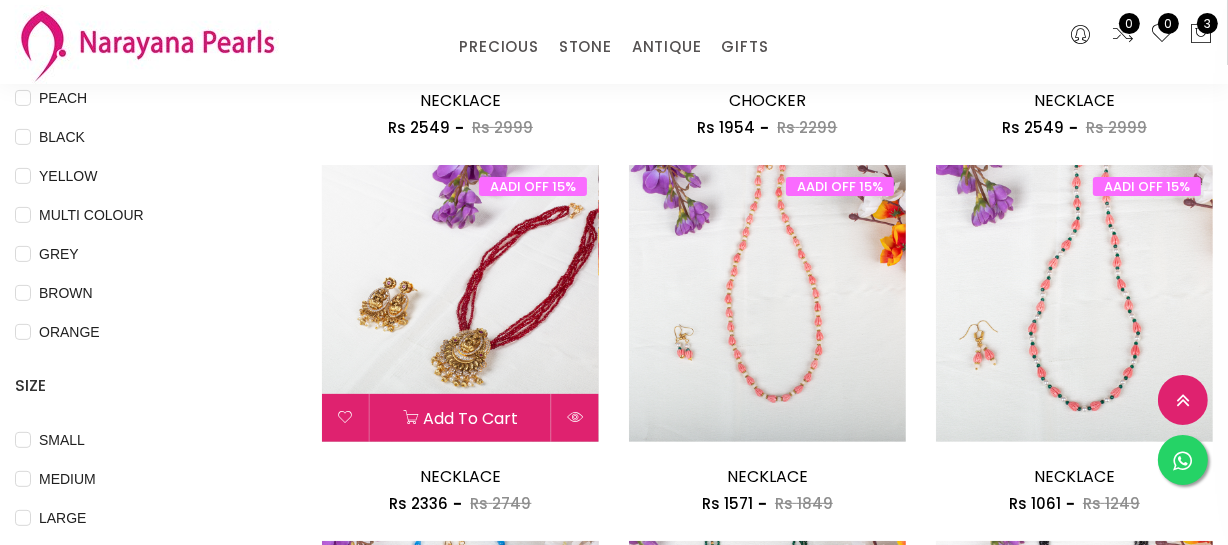 scroll, scrollTop: 545, scrollLeft: 0, axis: vertical 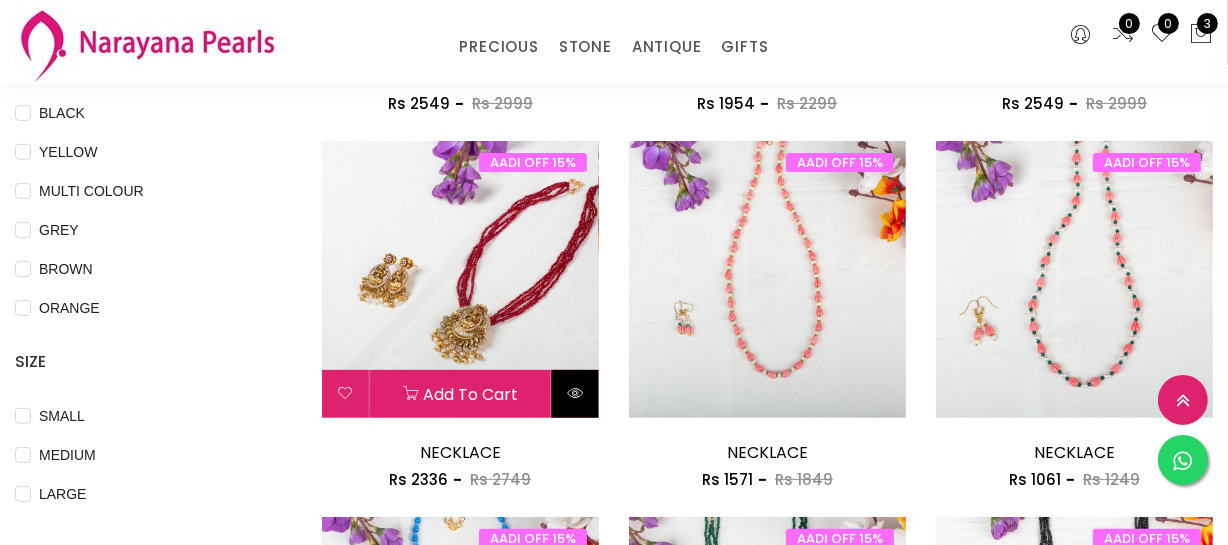 click at bounding box center (575, 394) 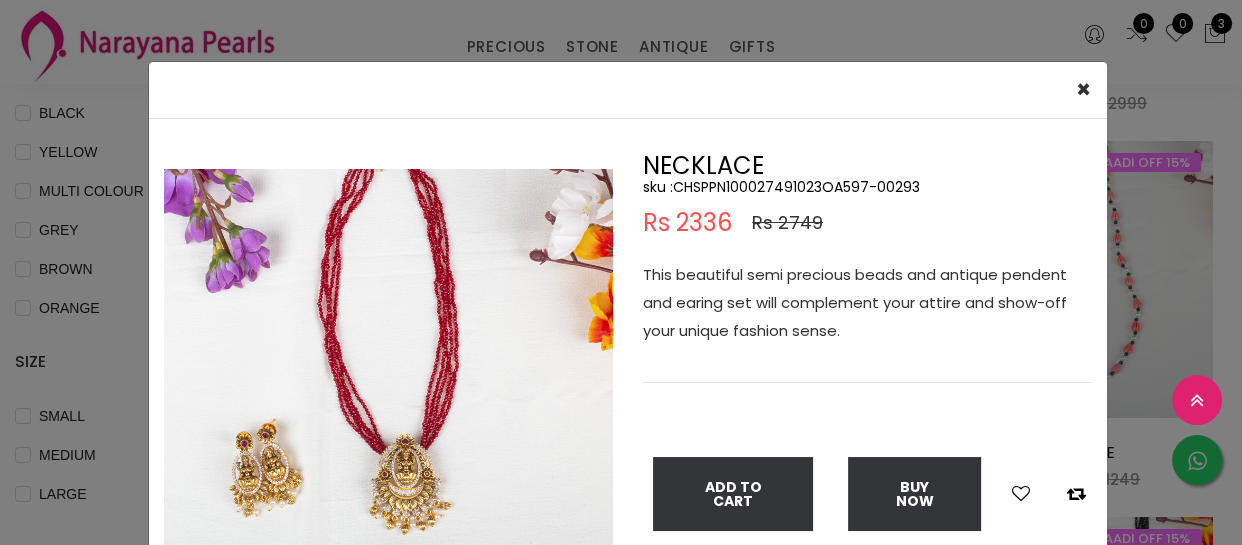 click on "× Close Double (click / press) on the image to zoom (in / out). NECKLACE sku :  CHSPPN100027491023OA597-00293 Rs   2336   Rs   2749 This beautiful semi precious beads and antique pendent and earing set will complement your attire and show-off your unique fashion sense.  Add To Cart   Buy Now" at bounding box center (621, 272) 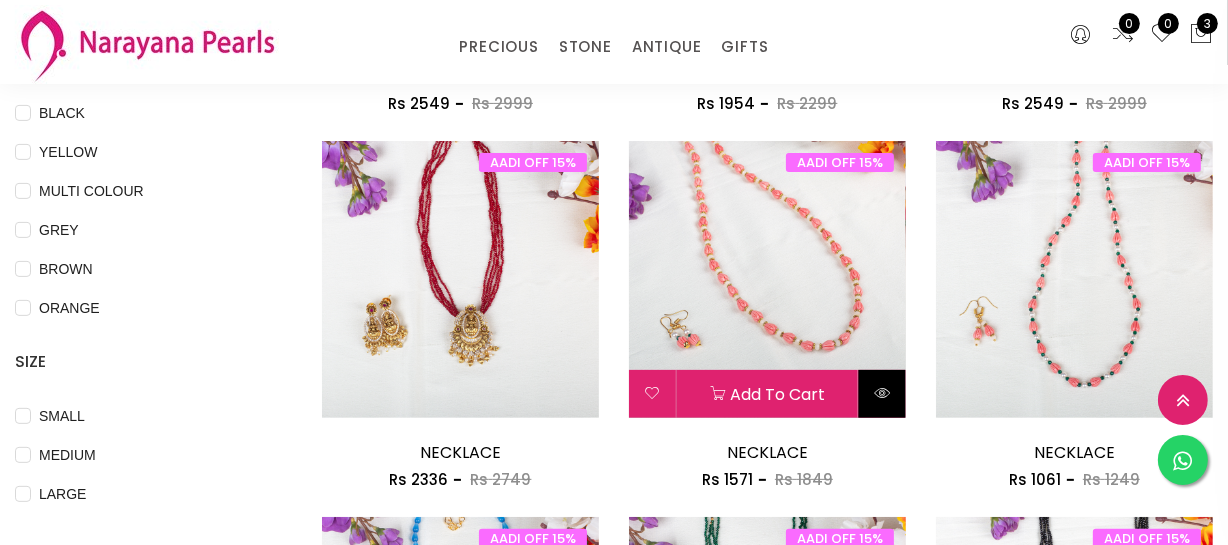 click at bounding box center (882, 393) 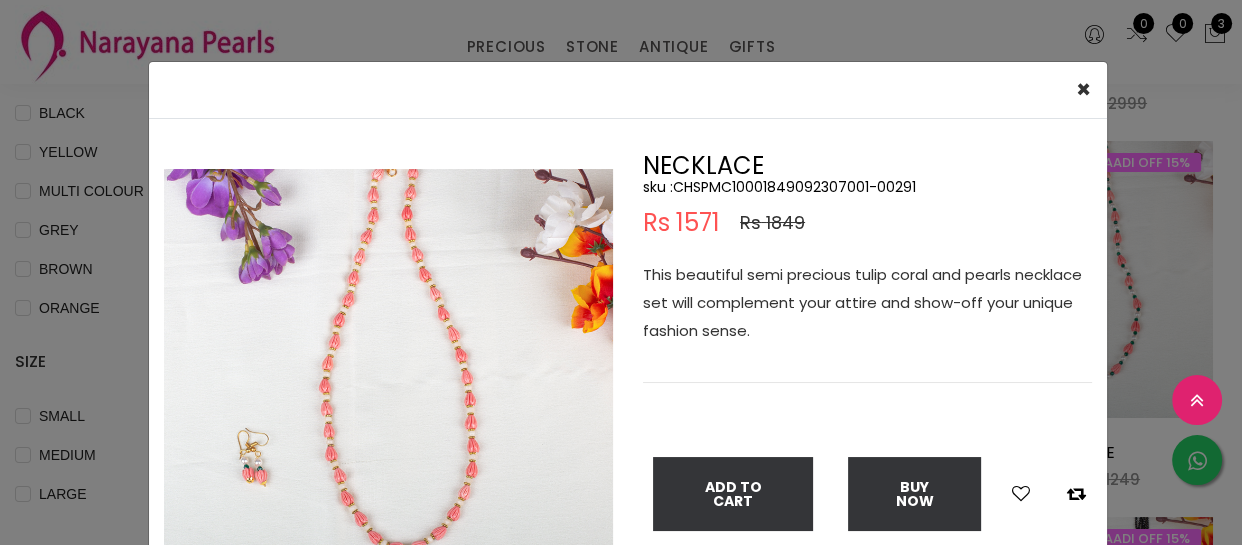 click on "× Close Double (click / press) on the image to zoom (in / out). NECKLACE sku :  CHSPMC10001849092307001-00291 Rs   1571   Rs   1849 This beautiful semi precious tulip coral and pearls necklace set will complement your attire and show-off your unique fashion sense.  Add To Cart   Buy Now" at bounding box center (621, 272) 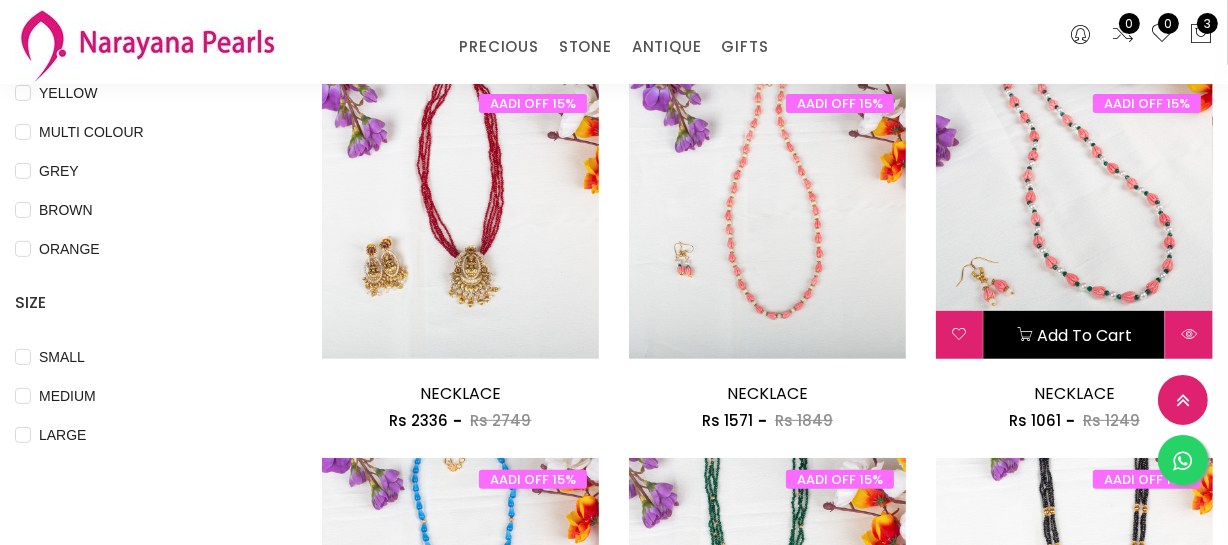 scroll, scrollTop: 636, scrollLeft: 0, axis: vertical 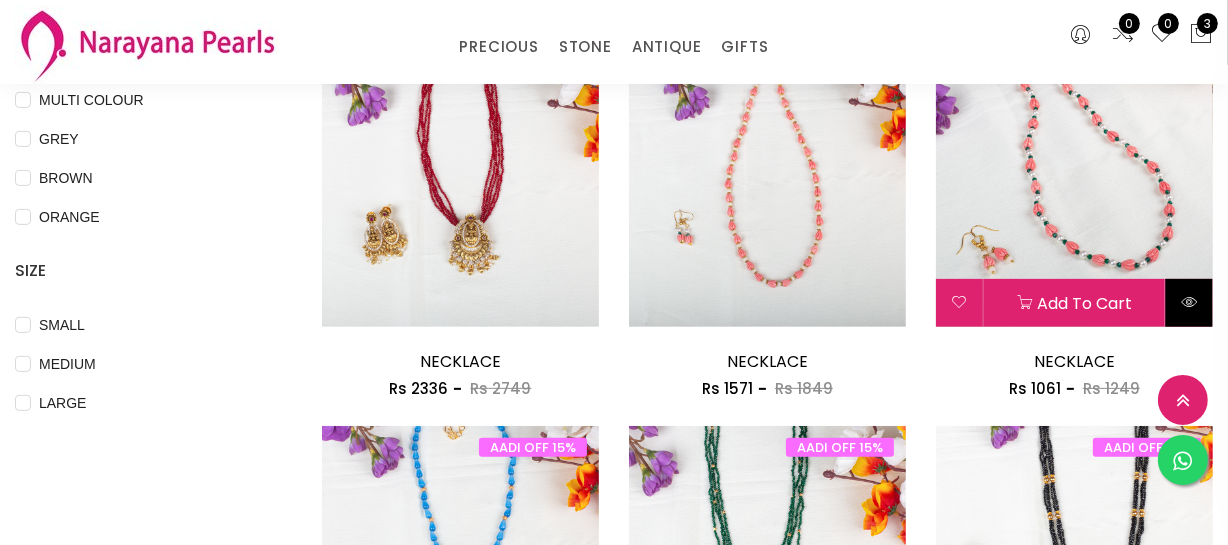 click at bounding box center [1189, 303] 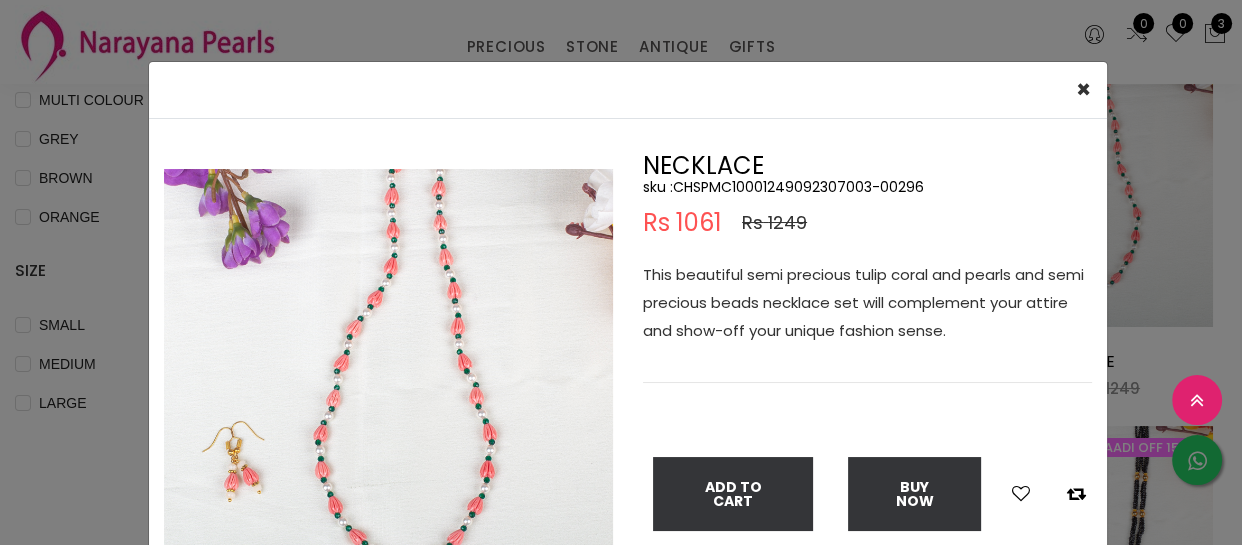 click on "× Close Double (click / press) on the image to zoom (in / out). NECKLACE sku :  CHSPMC10001249092307003-00296 Rs   1061   Rs   1249 This beautiful semi precious tulip coral and pearls and semi precious beads necklace set will complement your attire and show-off your unique fashion sense.  Add To Cart   Buy Now" at bounding box center [621, 272] 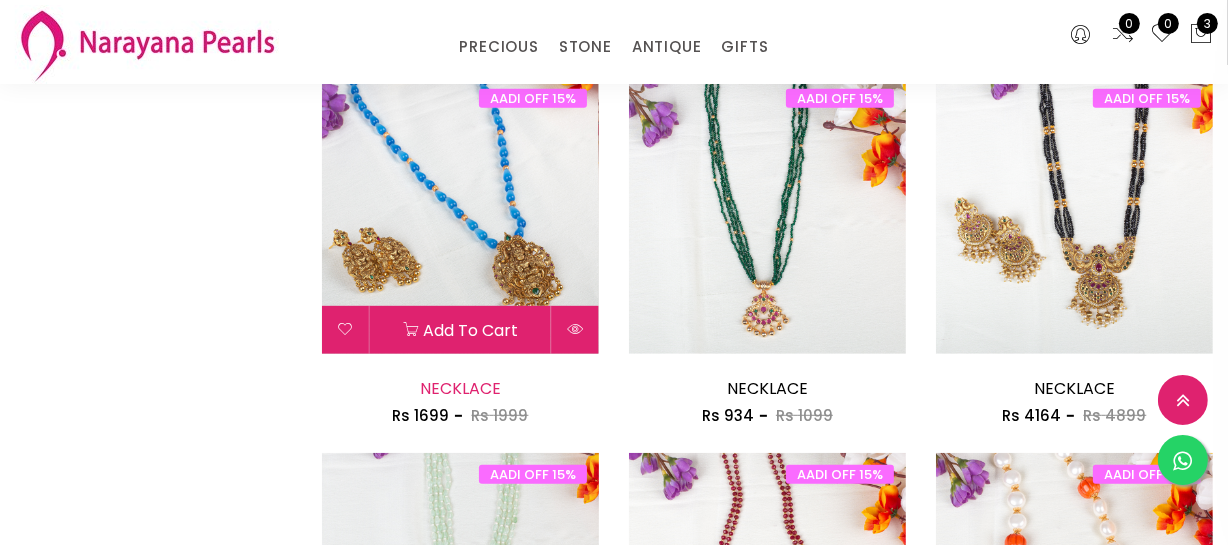 scroll, scrollTop: 1000, scrollLeft: 0, axis: vertical 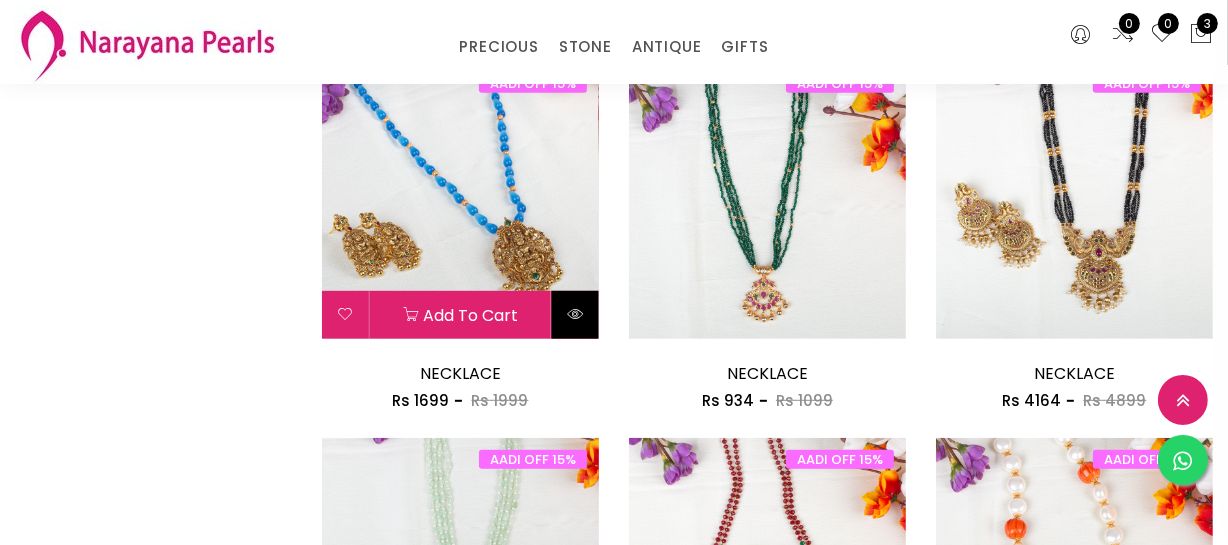 click at bounding box center [575, 314] 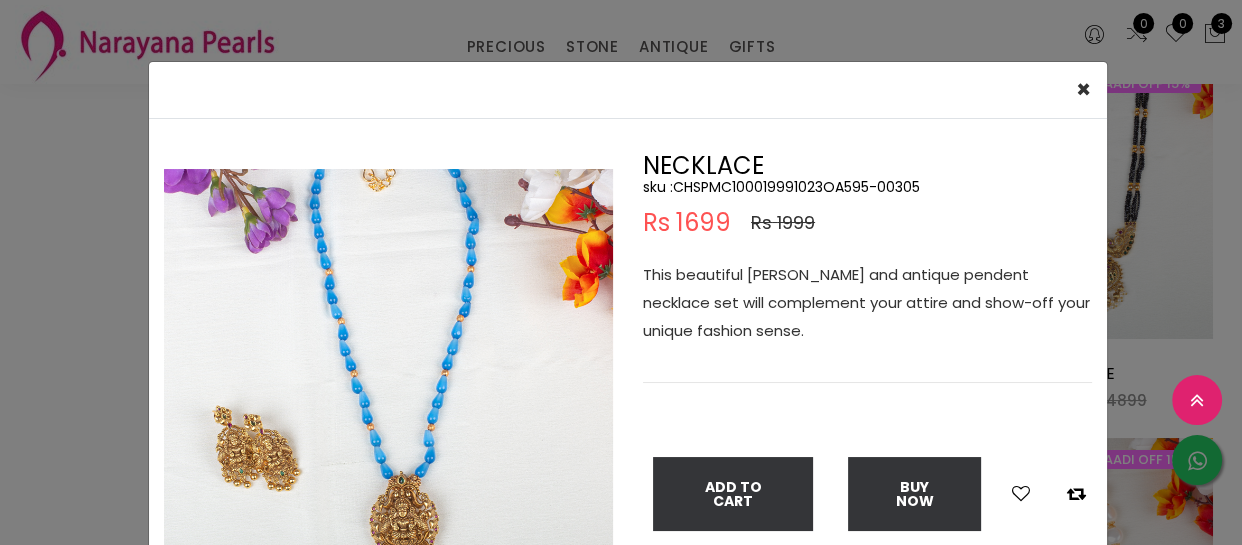 click on "× Close Double (click / press) on the image to zoom (in / out). NECKLACE sku :  CHSPMC100019991023OA595-00305 Rs   1699   Rs   1999 This beautiful [PERSON_NAME] beads and antique pendent necklace set will complement your attire and show-off your unique fashion sense.  Add To Cart   Buy Now" at bounding box center (621, 272) 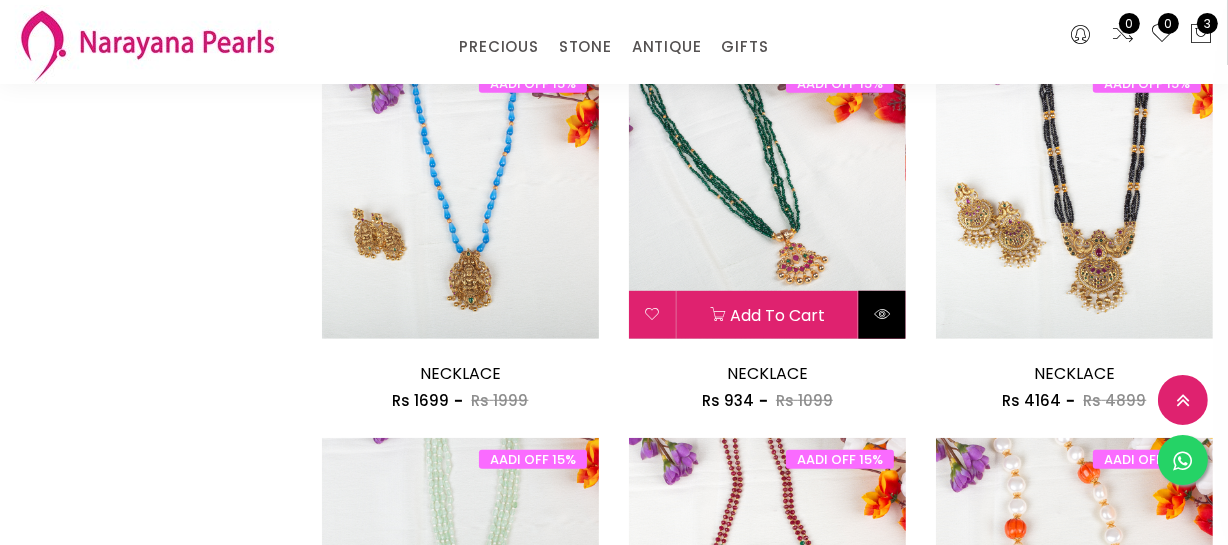 click at bounding box center [882, 314] 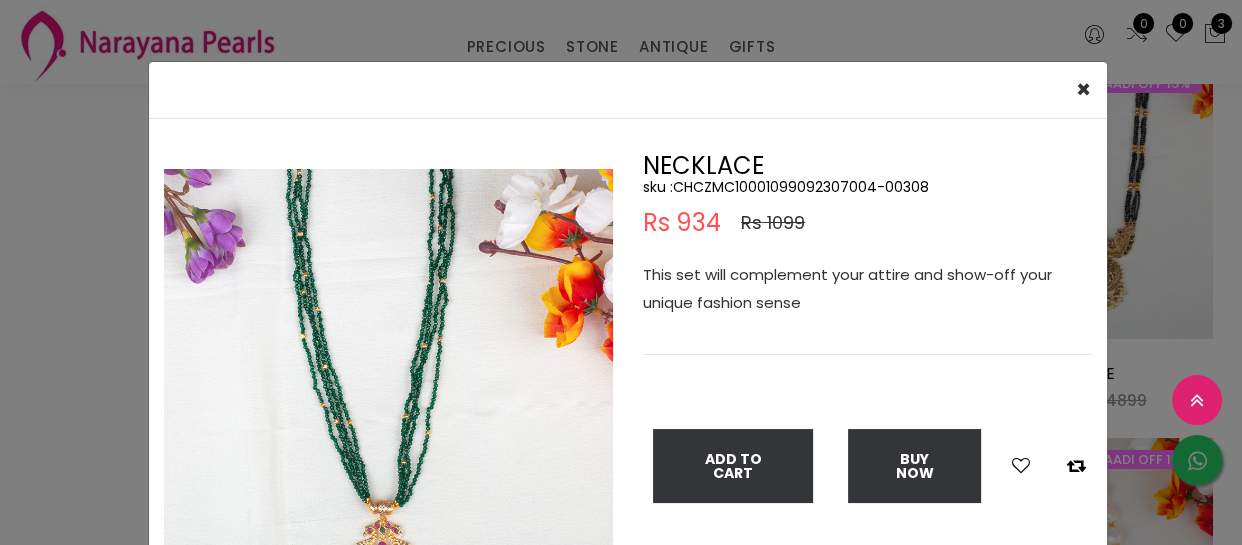 click on "× Close Double (click / press) on the image to zoom (in / out). NECKLACE sku :  CHCZMC10001099092307004-00308 Rs   934   Rs   1099 This set will complement your attire and show-off your unique fashion sense  Add To Cart   Buy Now" at bounding box center [621, 272] 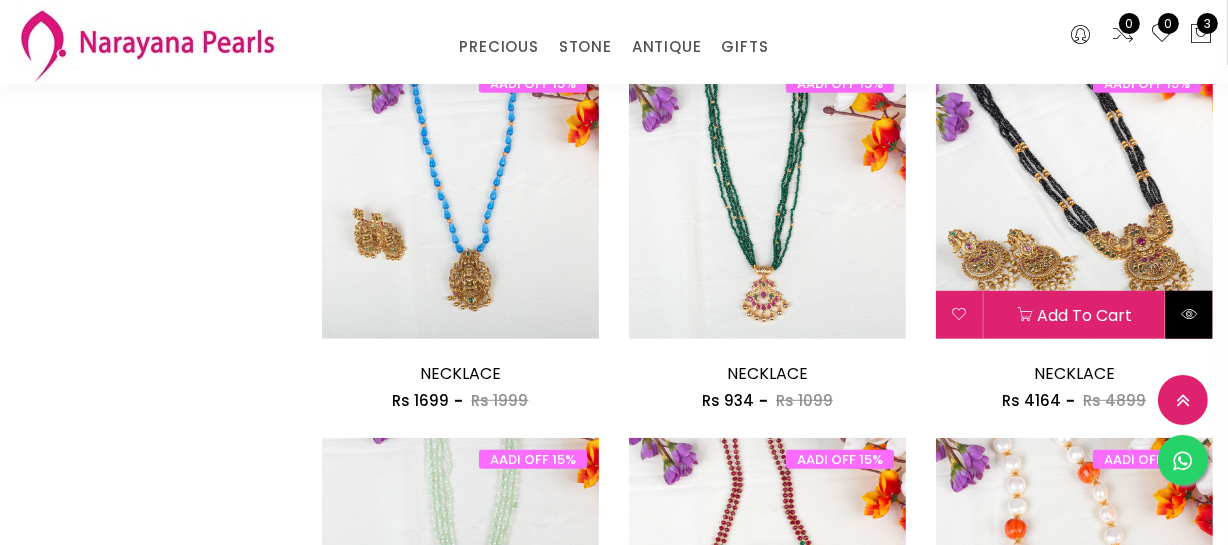 click at bounding box center [1189, 315] 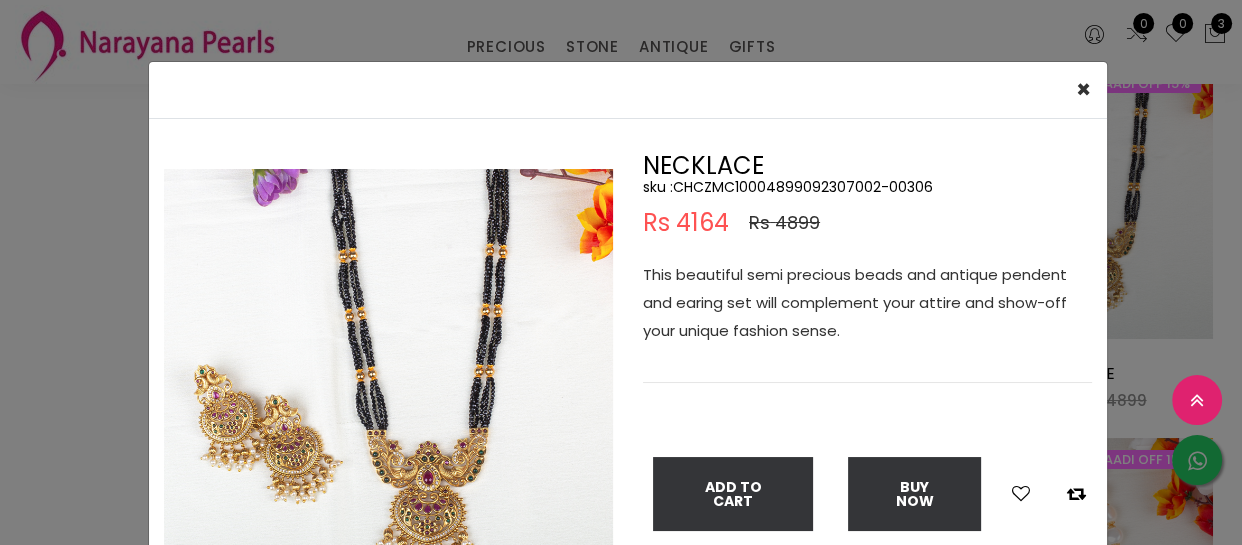 click on "× Close Double (click / press) on the image to zoom (in / out). NECKLACE sku :  CHCZMC10004899092307002-00306 Rs   4164   Rs   4899 This beautiful semi precious beads and antique pendent and earing set will complement your attire and show-off your unique fashion sense.  Add To Cart   Buy Now" at bounding box center [621, 272] 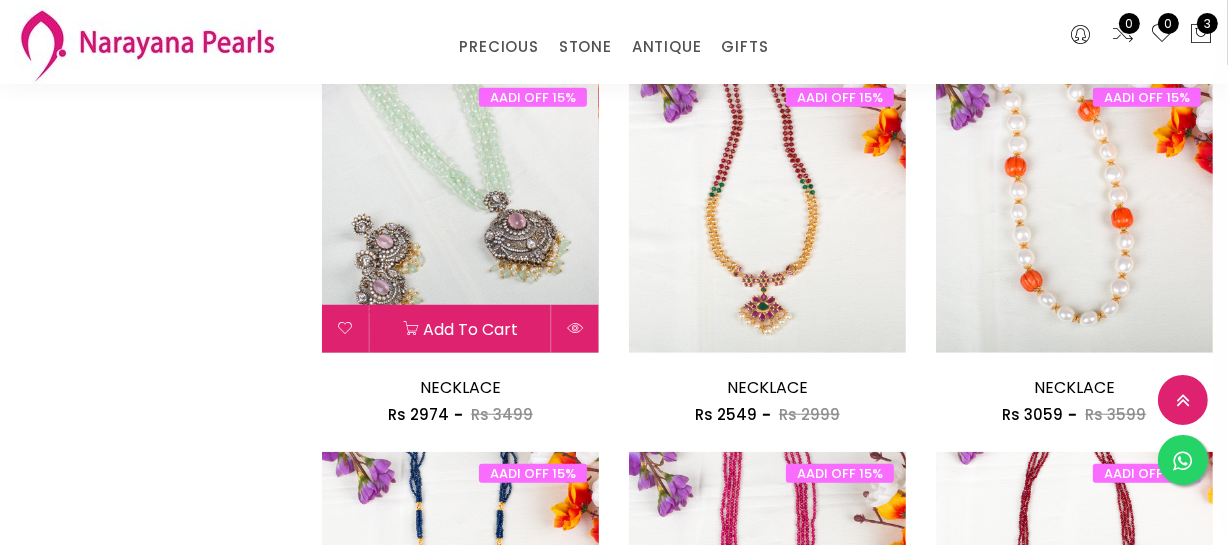 scroll, scrollTop: 1363, scrollLeft: 0, axis: vertical 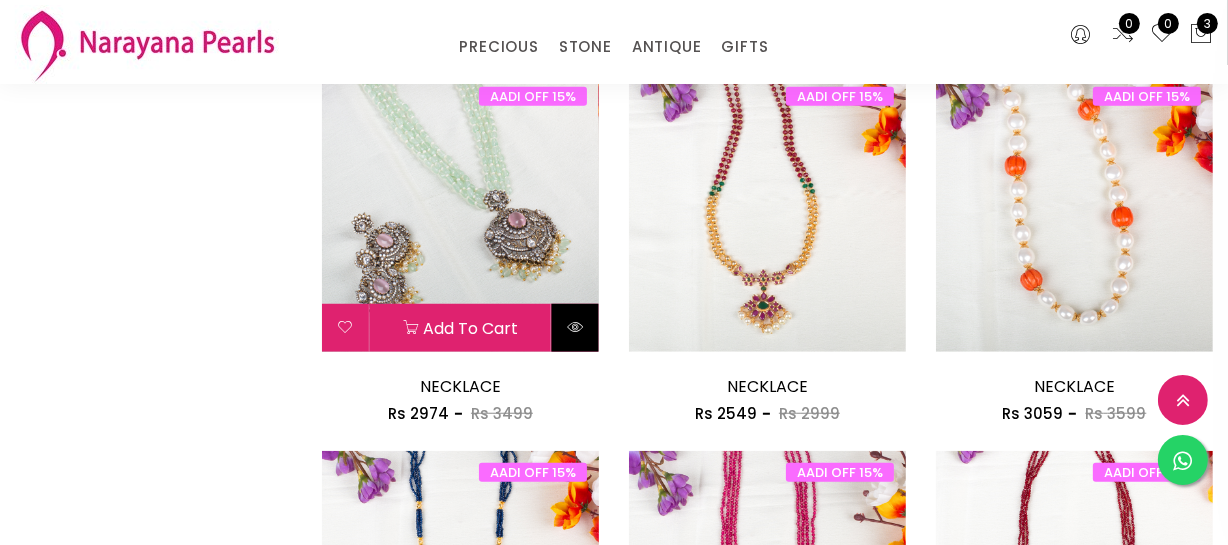 click at bounding box center (575, 328) 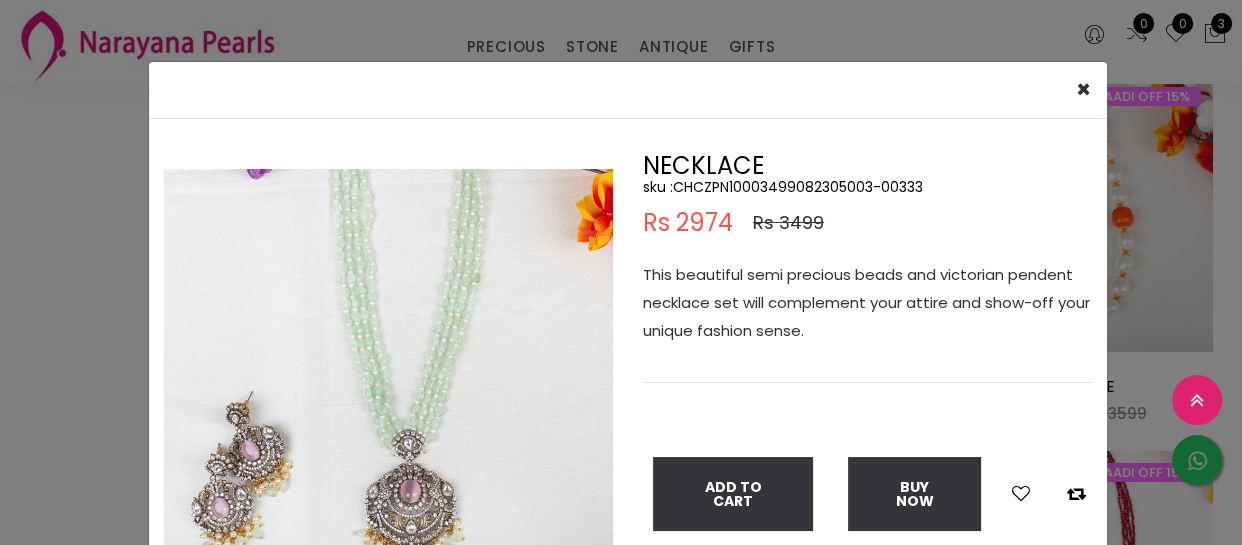 click on "× Close Double (click / press) on the image to zoom (in / out). NECKLACE sku :  CHCZPN10003499082305003-00333 Rs   2974   Rs   3499 This beautiful semi precious beads and victorian pendent necklace set will complement your attire and show-off your unique fashion sense.  Add To Cart   Buy Now" at bounding box center (621, 272) 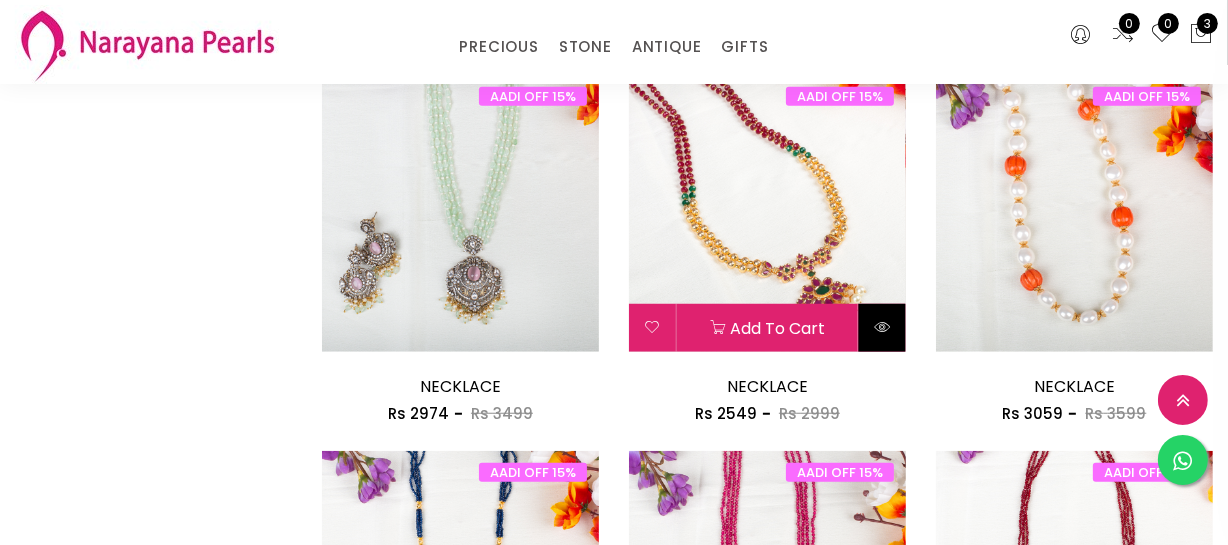 click at bounding box center (882, 327) 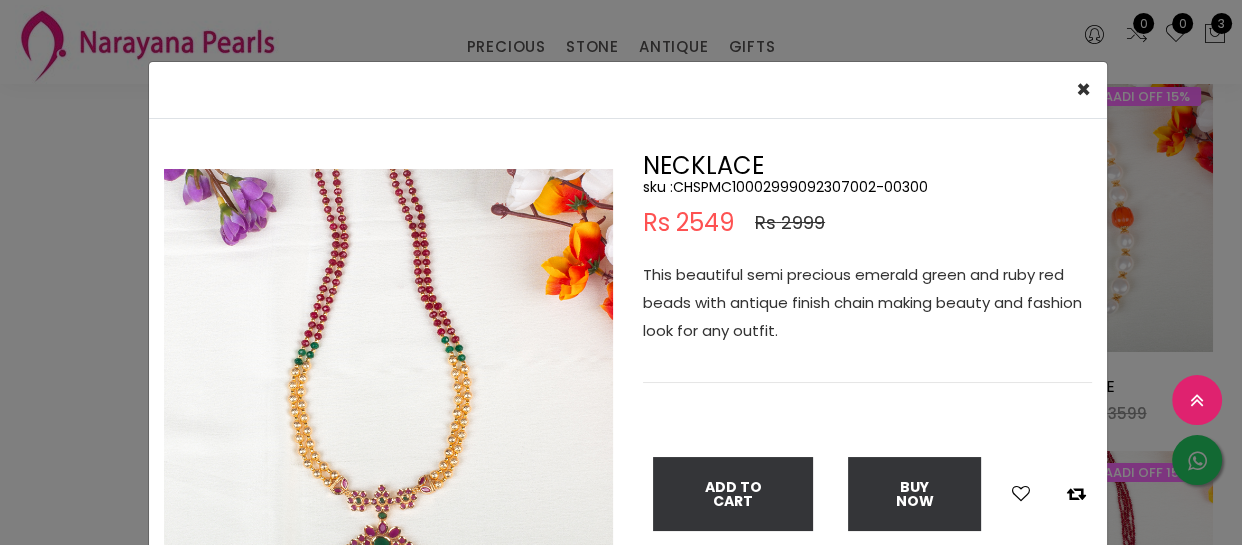 click on "× Close Double (click / press) on the image to zoom (in / out). NECKLACE sku :  CHSPMC10002999092307002-00300 Rs   2549   Rs   2999 This beautiful semi precious emerald green and ruby red beads with antique finish chain making beauty and fashion look for any outfit.  Add To Cart   Buy Now" at bounding box center (621, 272) 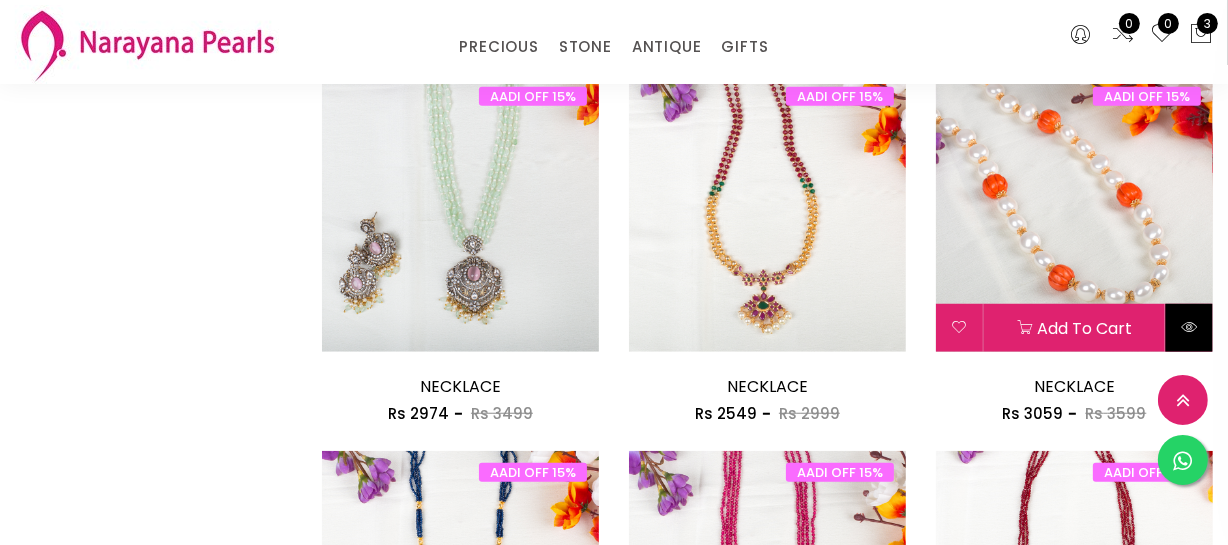 click at bounding box center [1189, 327] 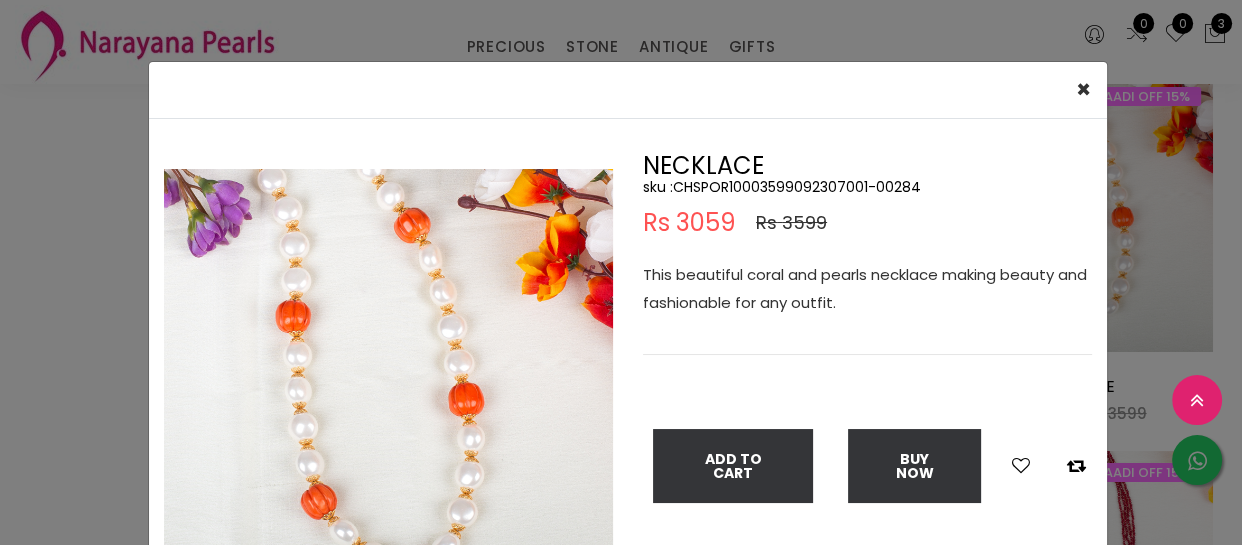 click on "× Close Double (click / press) on the image to zoom (in / out). NECKLACE sku :  CHSPOR10003599092307001-00284 Rs   3059   Rs   3599 This beautiful coral and pearls necklace making beauty and fashionable for any outfit.  Add To Cart   Buy Now" at bounding box center [621, 272] 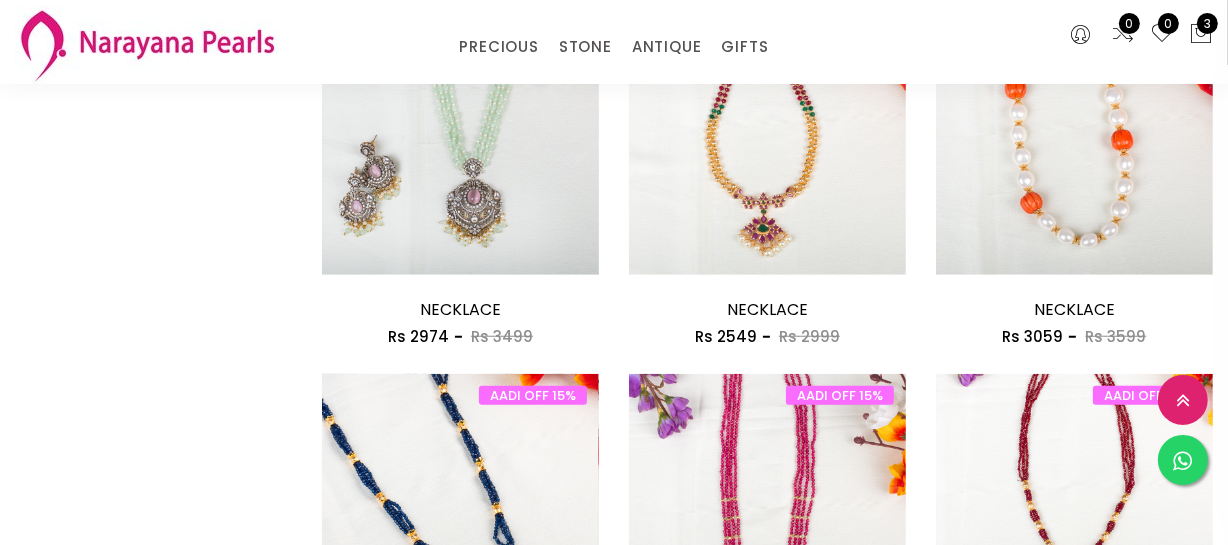 scroll, scrollTop: 1636, scrollLeft: 0, axis: vertical 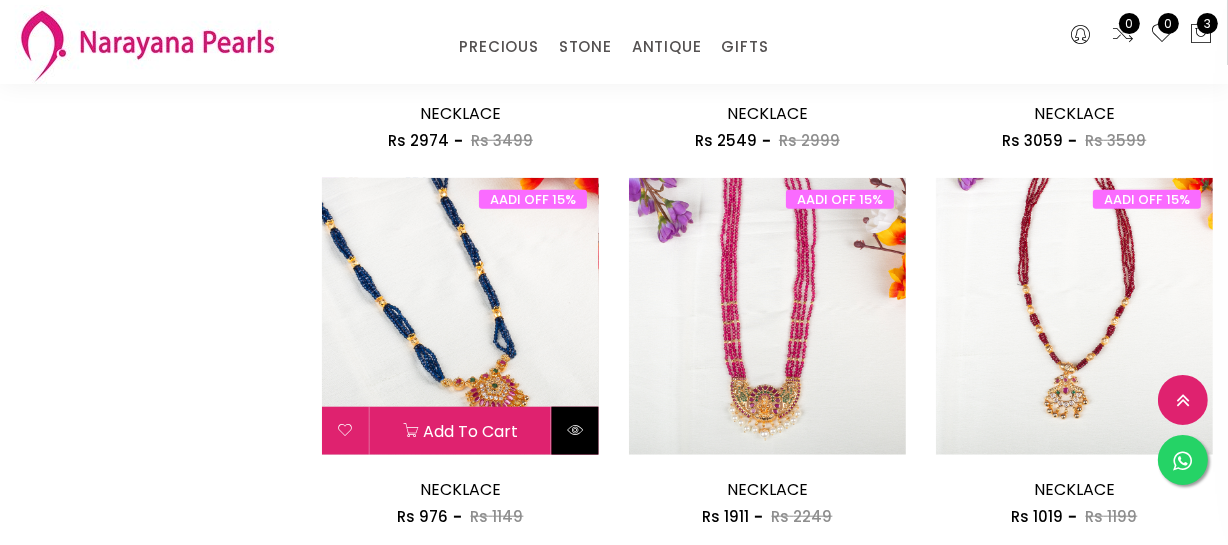 click at bounding box center (575, 430) 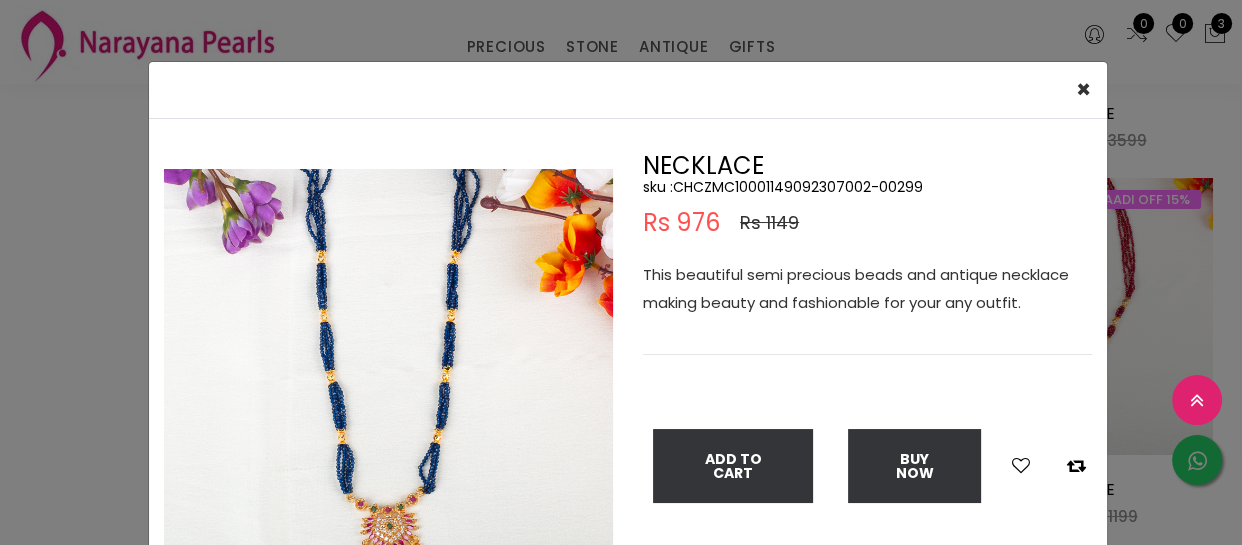 click on "× Close Double (click / press) on the image to zoom (in / out). NECKLACE sku :  CHCZMC10001149092307002-00299 Rs   976   Rs   1149 This beautiful semi precious beads and antique necklace making beauty and fashionable for your any outfit.  Add To Cart   Buy Now" at bounding box center [621, 272] 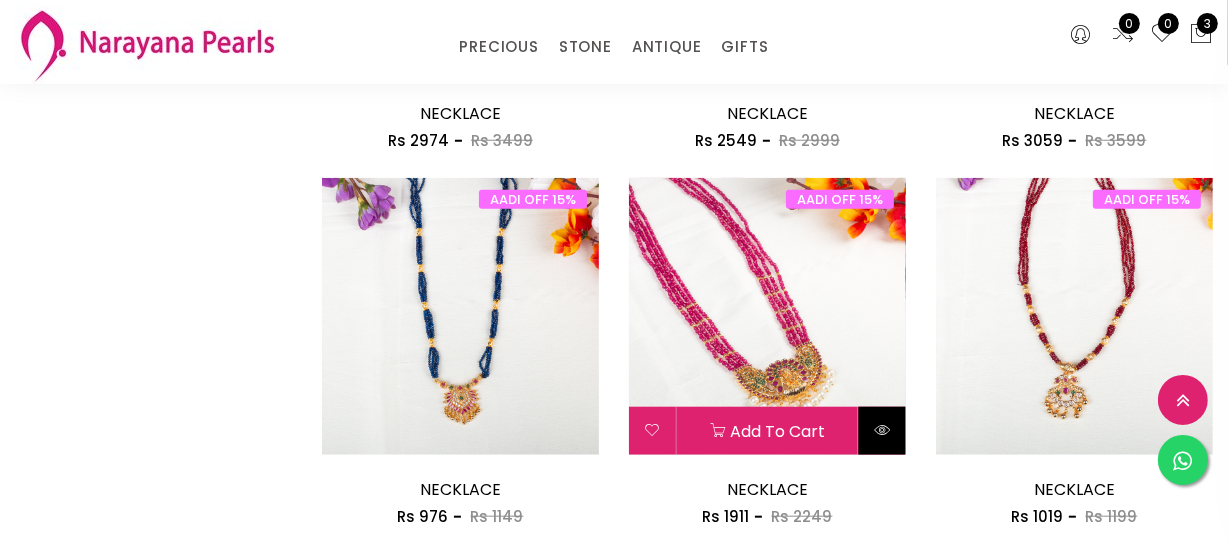 click at bounding box center [882, 431] 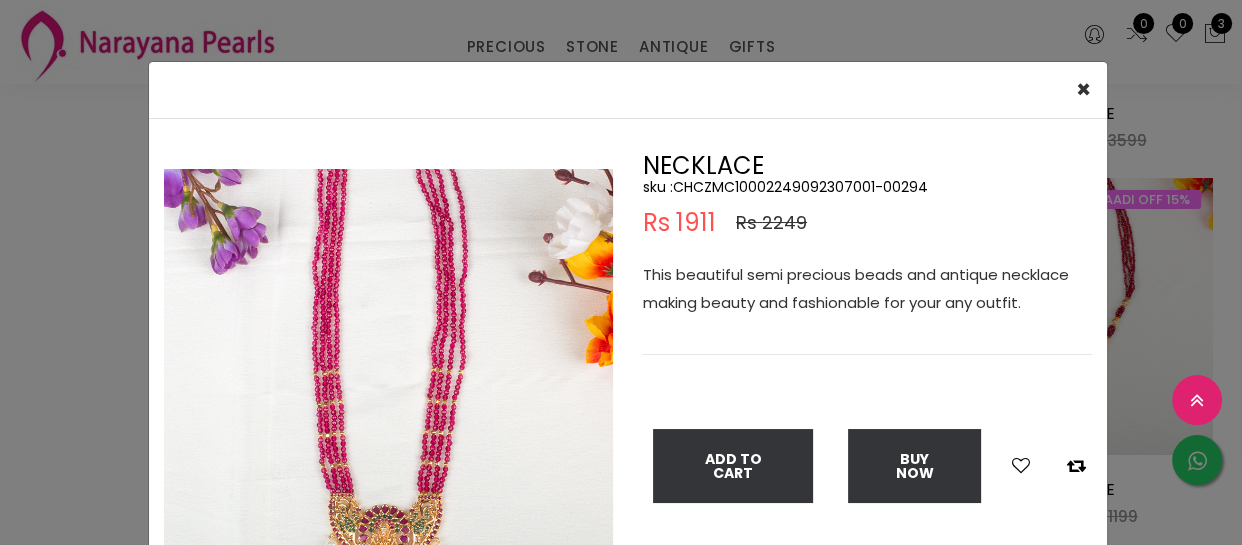 click on "× Close Double (click / press) on the image to zoom (in / out). NECKLACE sku :  CHCZMC10002249092307001-00294 Rs   1911   Rs   2249 This beautiful semi precious beads and antique necklace making beauty and fashionable for your any outfit.  Add To Cart   Buy Now" at bounding box center [621, 272] 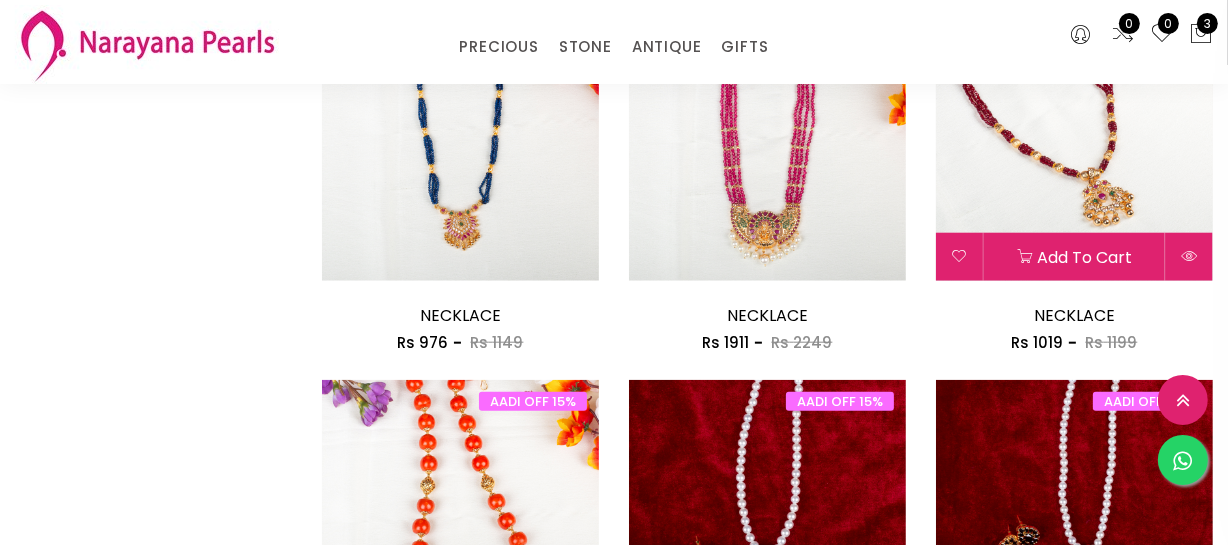 scroll, scrollTop: 1818, scrollLeft: 0, axis: vertical 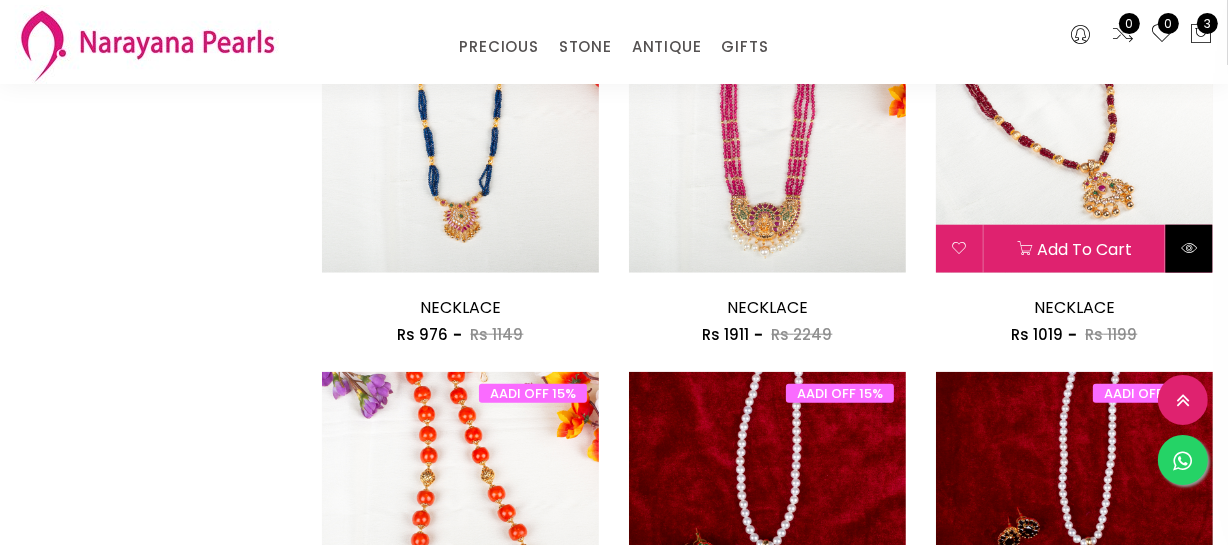 click at bounding box center [1189, 248] 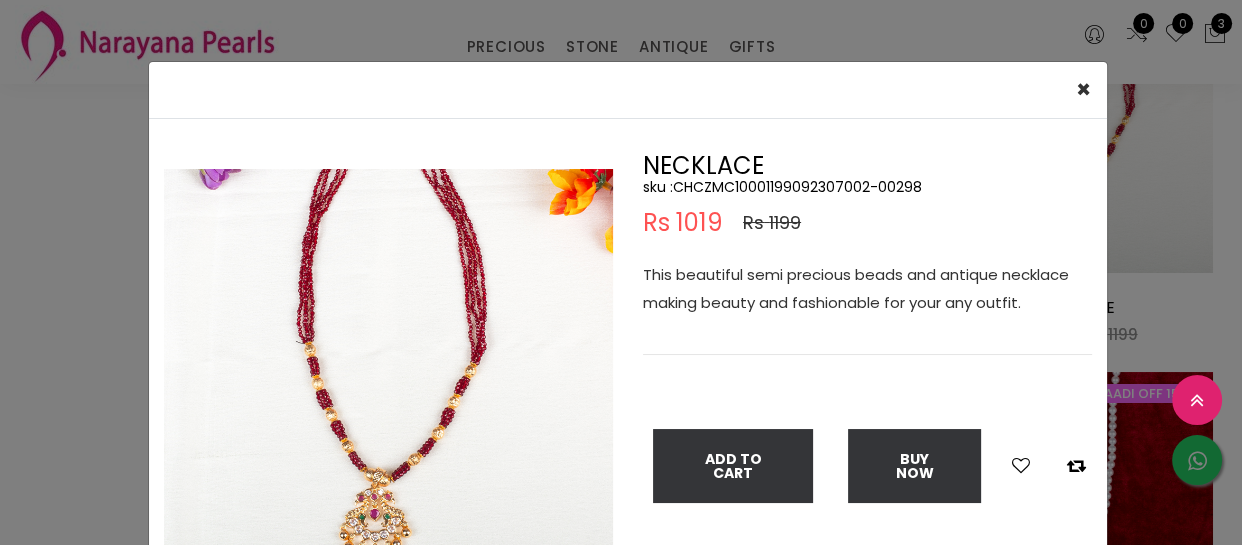 click on "× Close Double (click / press) on the image to zoom (in / out). NECKLACE sku :  CHCZMC10001199092307002-00298 Rs   1019   Rs   1199 This beautiful semi precious beads and antique necklace making beauty and fashionable for your any outfit.  Add To Cart   Buy Now" at bounding box center [621, 272] 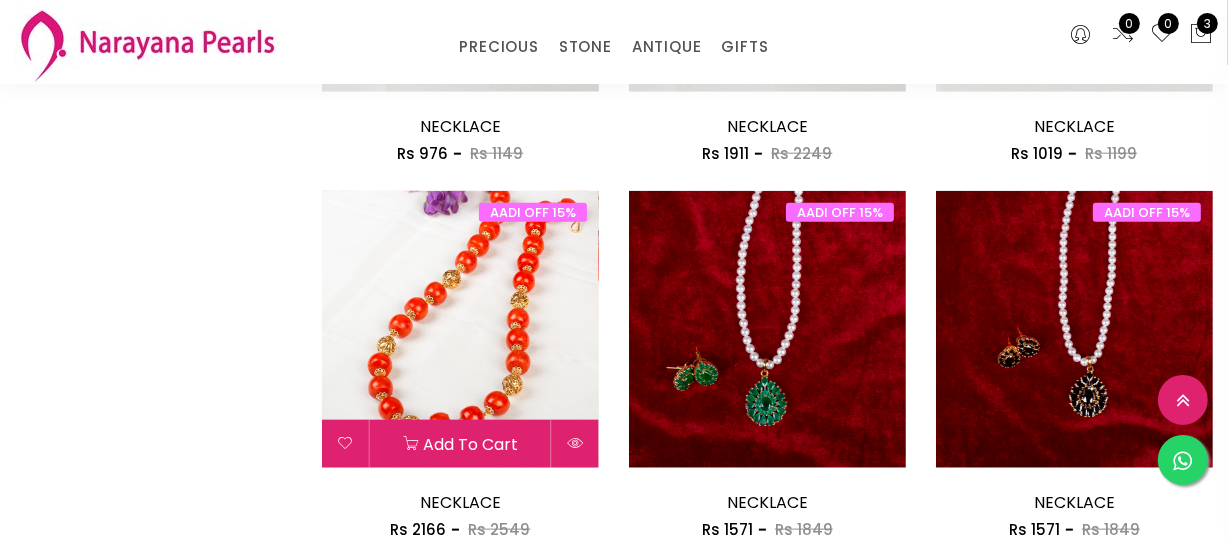 scroll, scrollTop: 2000, scrollLeft: 0, axis: vertical 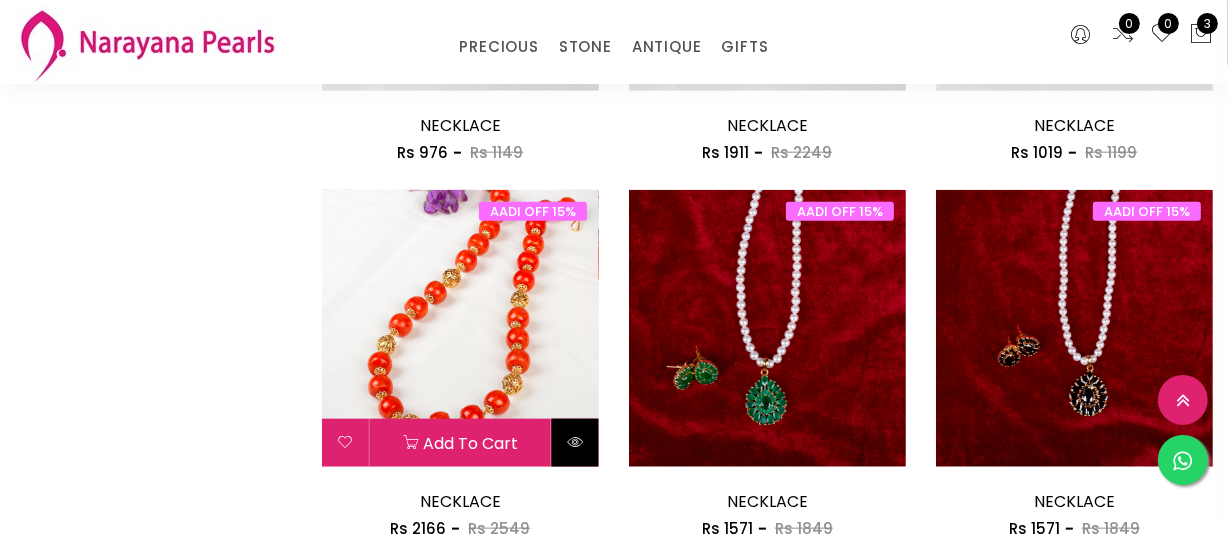 click at bounding box center [575, 443] 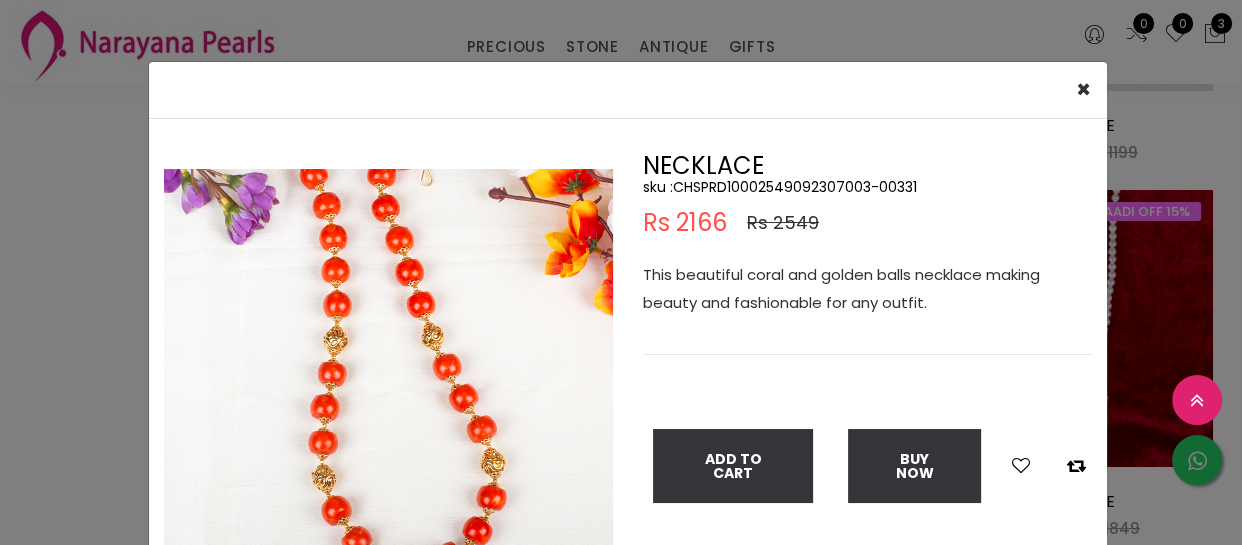 click on "× Close Double (click / press) on the image to zoom (in / out). NECKLACE sku :  CHSPRD10002549092307003-00331 Rs   2166   Rs   2549 This beautiful coral and golden balls necklace making beauty and fashionable for any outfit.  Add To Cart   Buy Now" at bounding box center (621, 272) 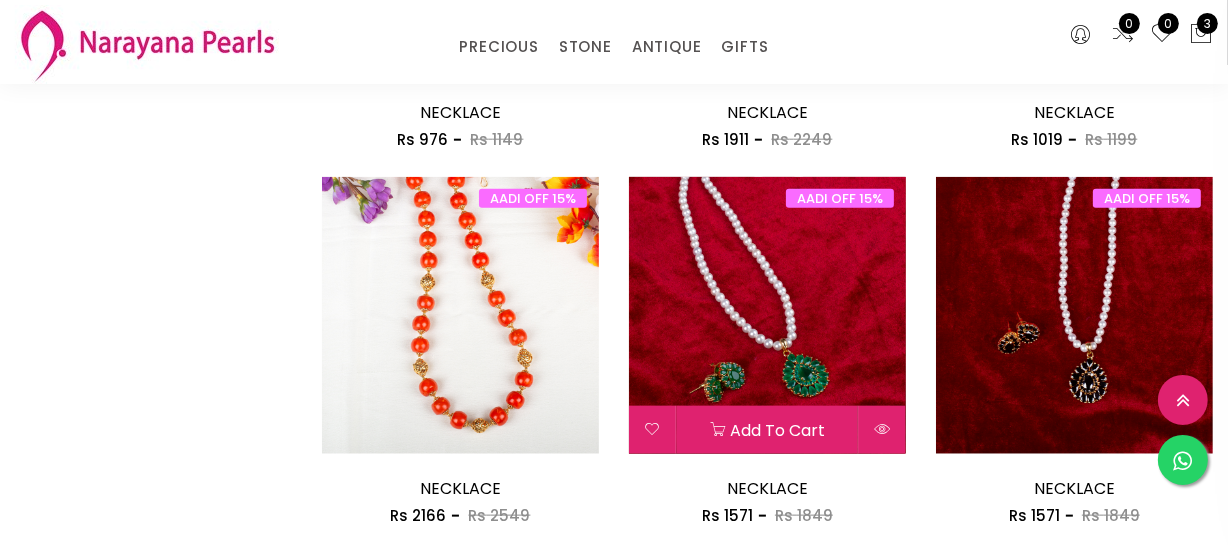 scroll, scrollTop: 2181, scrollLeft: 0, axis: vertical 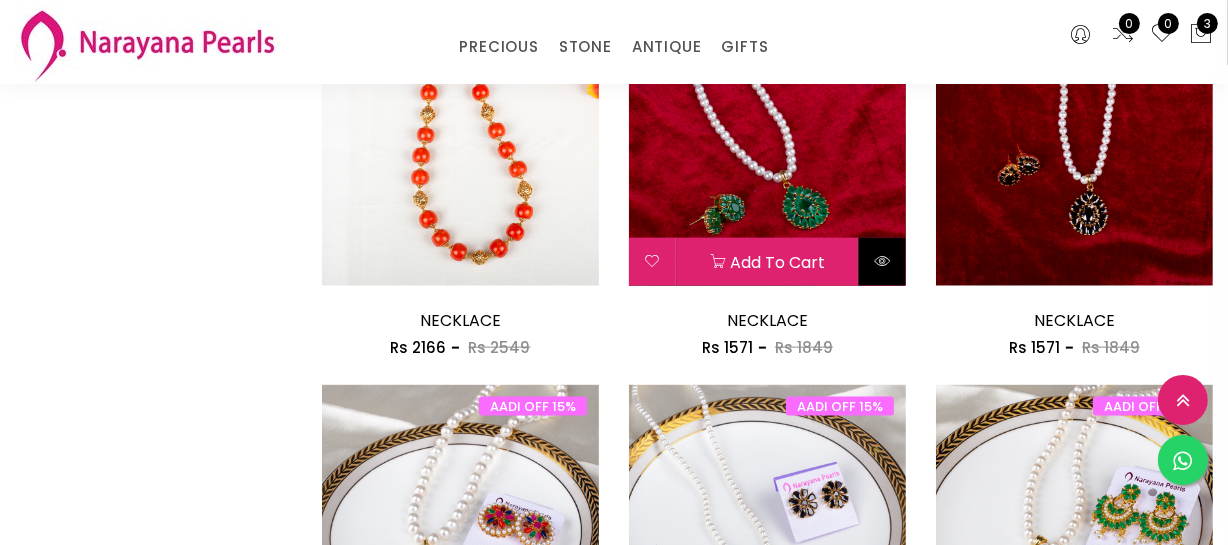 click at bounding box center (882, 261) 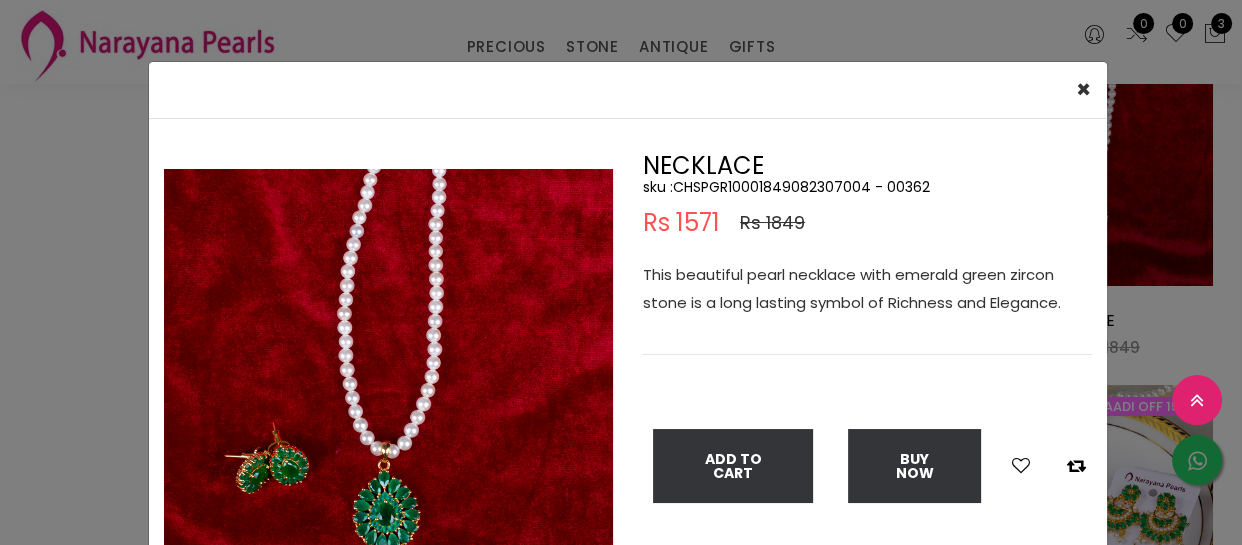 click on "× Close Double (click / press) on the image to zoom (in / out). NECKLACE sku :  CHSPGR10001849082307004 - 00362 Rs   1571   Rs   1849 This beautiful pearl necklace with emerald green zircon stone  is a long lasting symbol of Richness and Elegance.  Add To Cart   Buy Now" at bounding box center [621, 272] 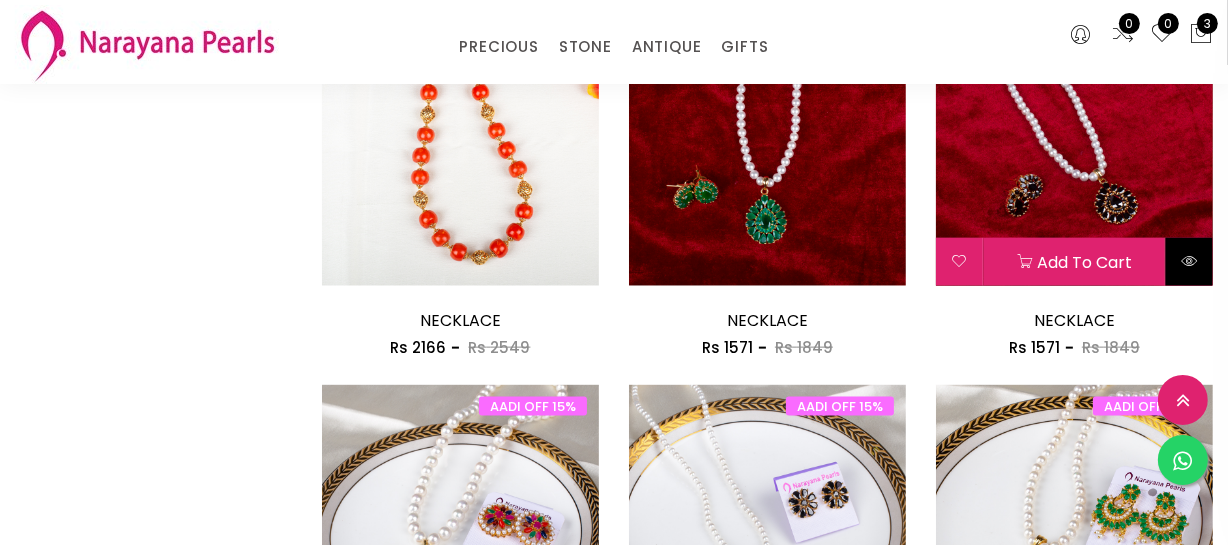 click at bounding box center (1189, 262) 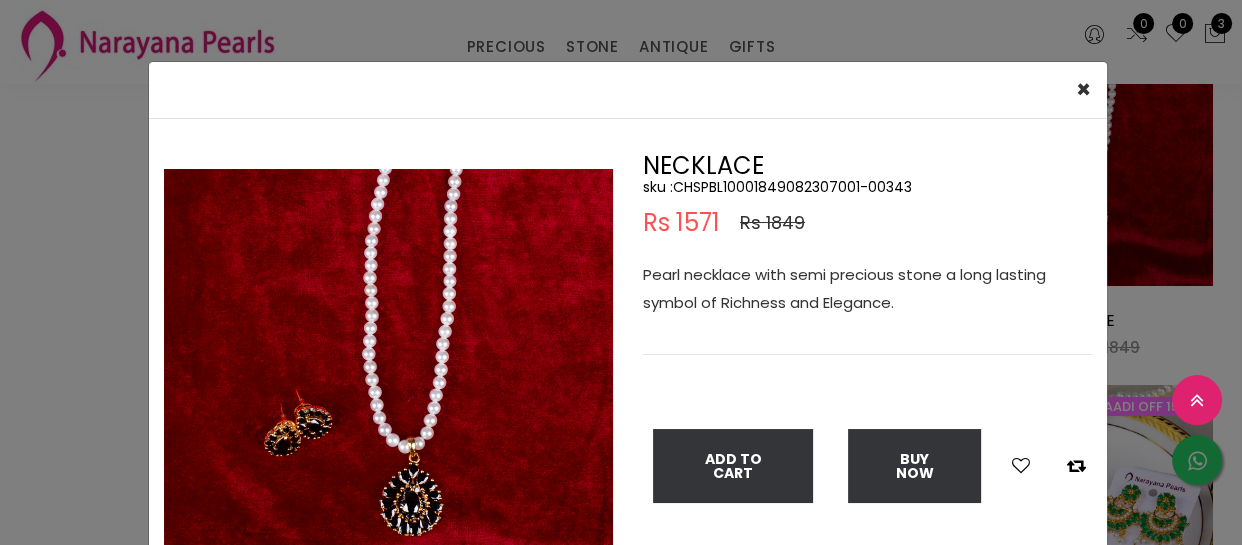 click on "× Close Double (click / press) on the image to zoom (in / out). NECKLACE sku :  CHSPBL10001849082307001-00343 Rs   1571   Rs   1849 Pearl necklace with semi precious stone a long lasting symbol of Richness and Elegance.  Add To Cart   Buy Now" at bounding box center (621, 272) 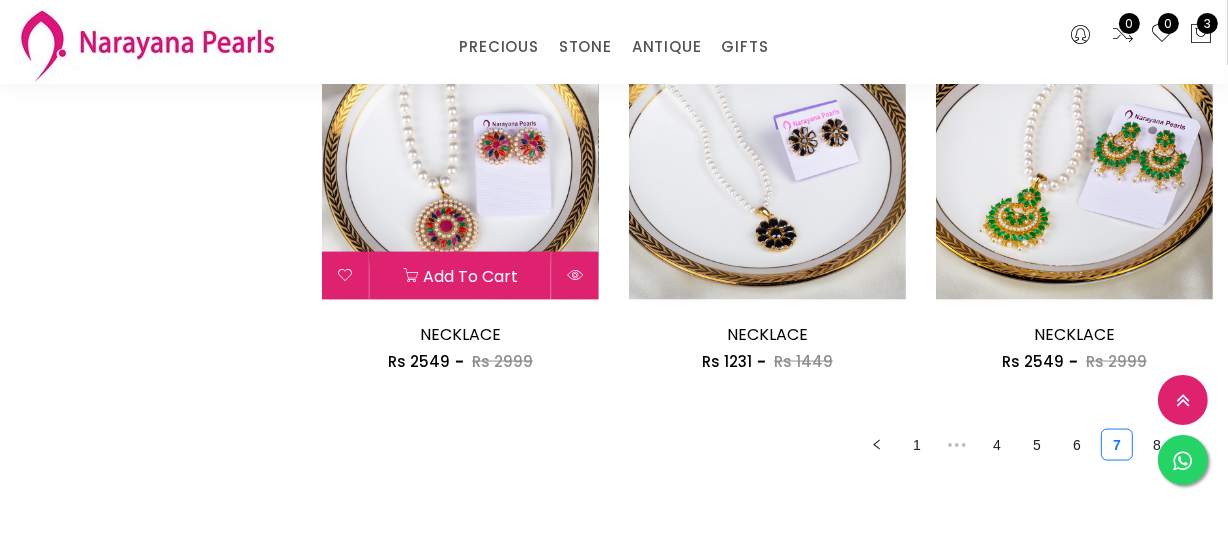 scroll, scrollTop: 2545, scrollLeft: 0, axis: vertical 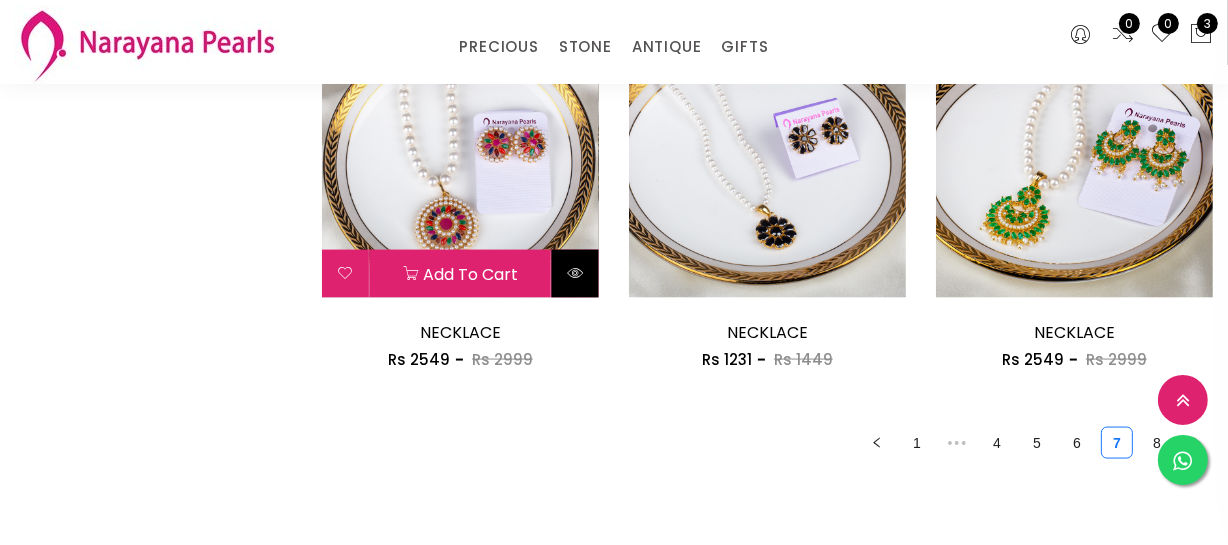 click at bounding box center [575, 274] 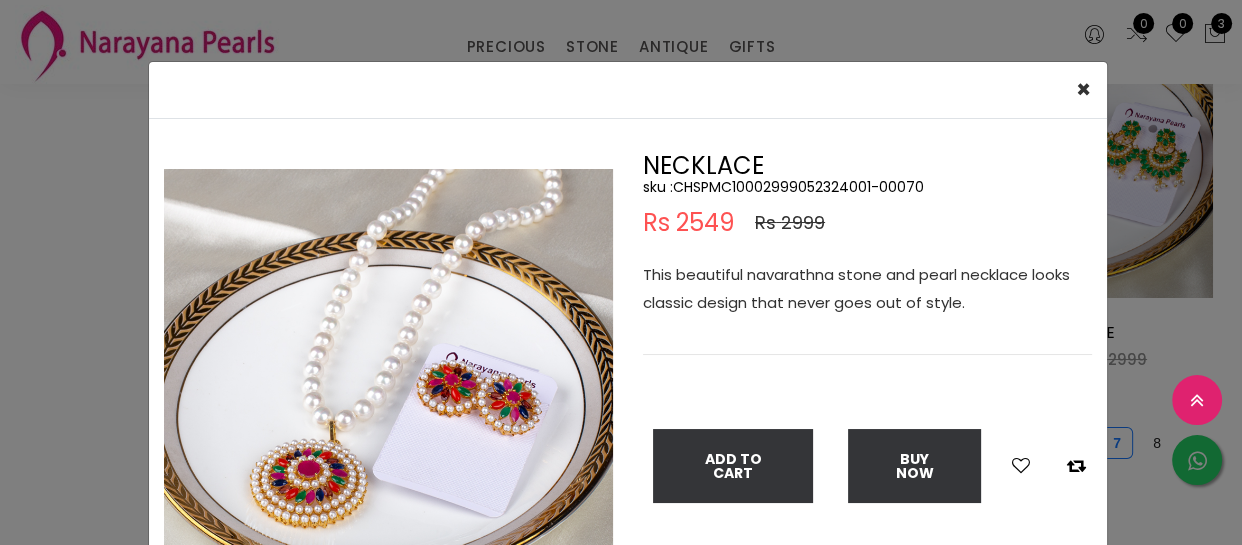 click on "× Close Double (click / press) on the image to zoom (in / out). NECKLACE sku :  CHSPMC10002999052324001-00070 Rs   2549   Rs   2999 This beautiful navarathna stone and pearl necklace looks classic design that never goes out of style.  Add To Cart   Buy Now" at bounding box center (621, 272) 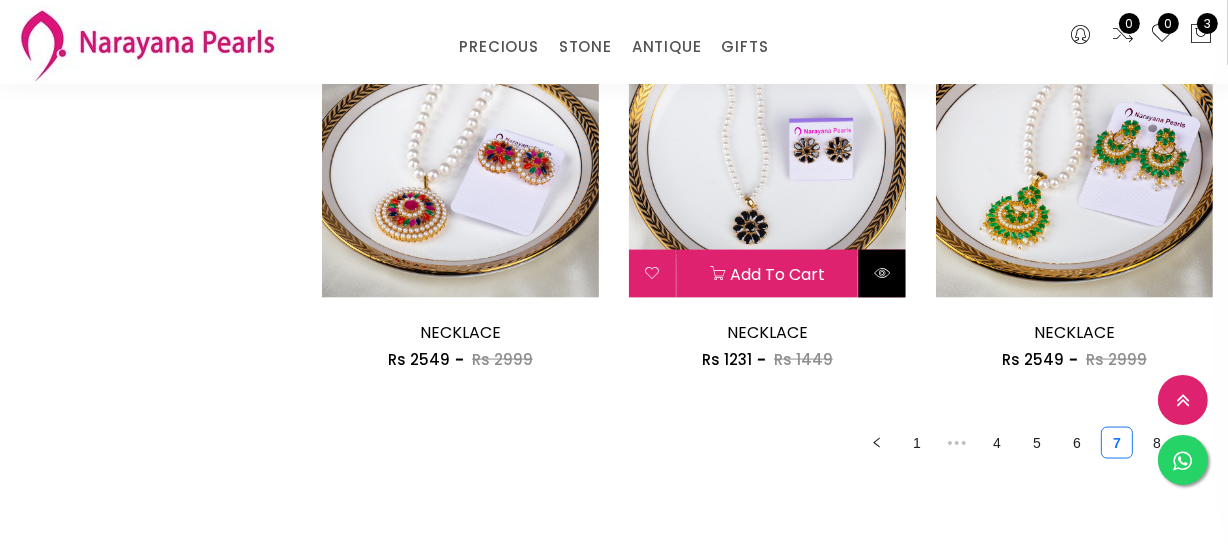 click at bounding box center (882, 273) 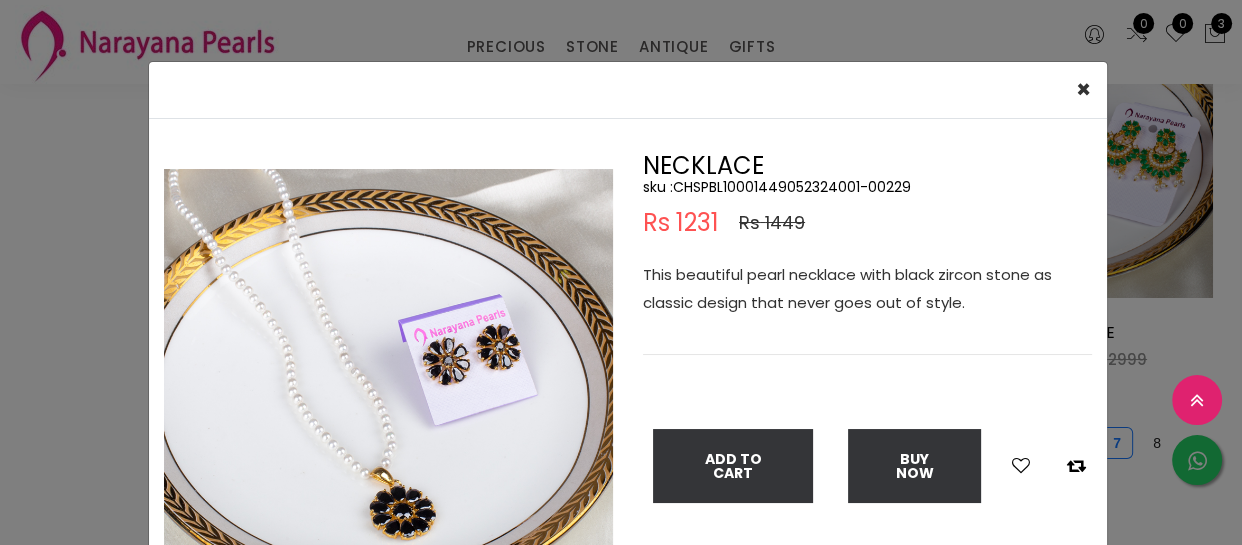 click on "× Close Double (click / press) on the image to zoom (in / out). NECKLACE sku :  CHSPBL10001449052324001-00229 Rs   1231   Rs   1449 This beautiful pearl necklace with black zircon stone as classic design that never goes out of style.  Add To Cart   Buy Now" at bounding box center (621, 272) 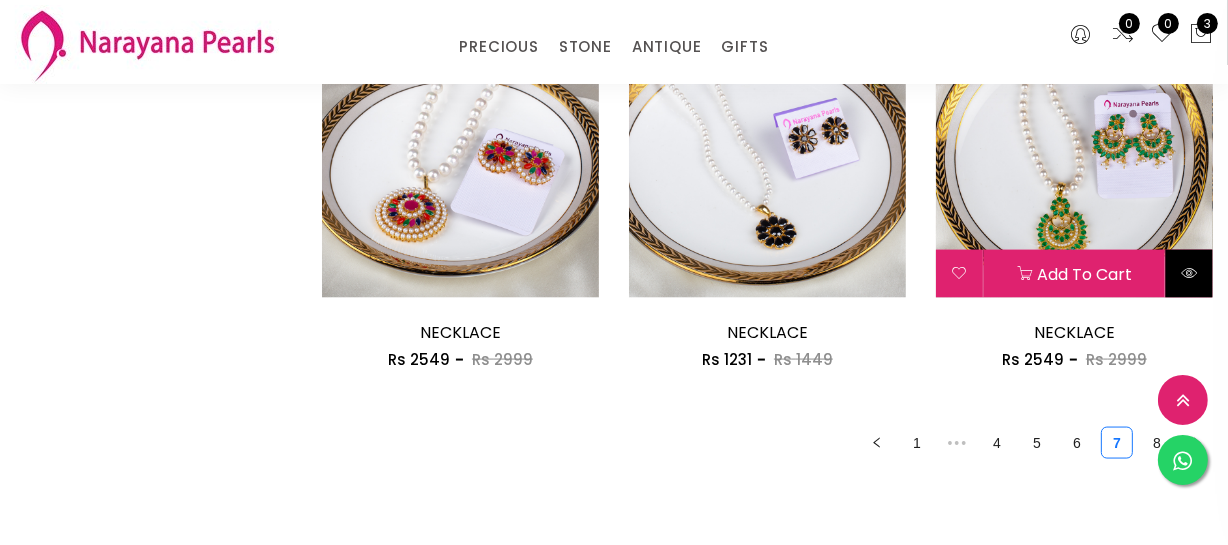 click at bounding box center (1189, 273) 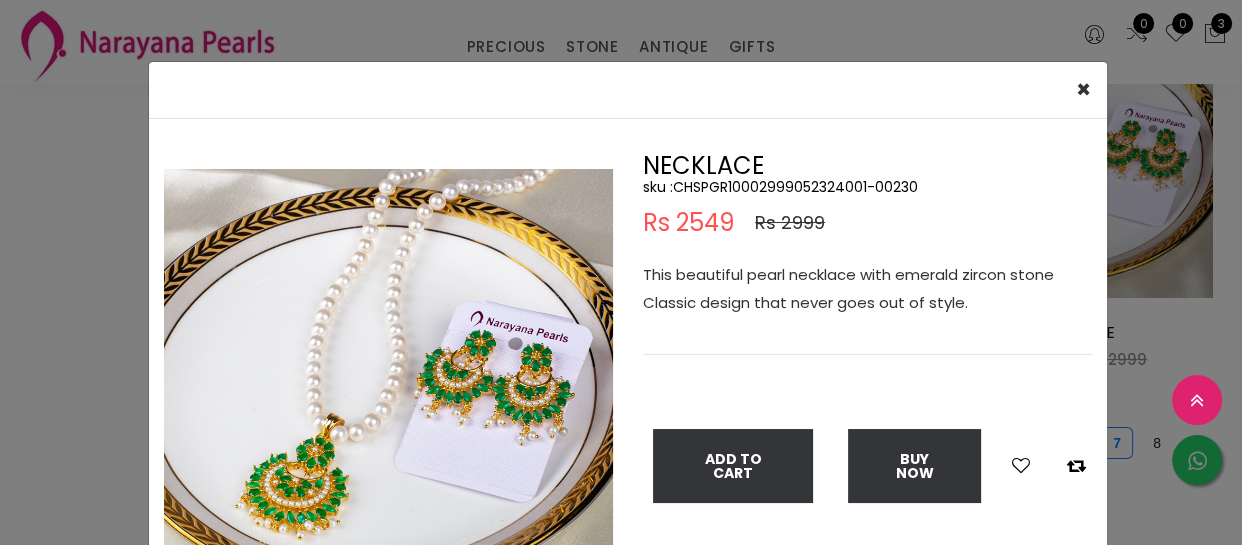 click on "× Close Double (click / press) on the image to zoom (in / out). NECKLACE sku :  CHSPGR10002999052324001-00230 Rs   2549   Rs   2999 This beautiful pearl necklace with emerald zircon stone Classic design that never goes out of style.  Add To Cart   Buy Now" at bounding box center (621, 272) 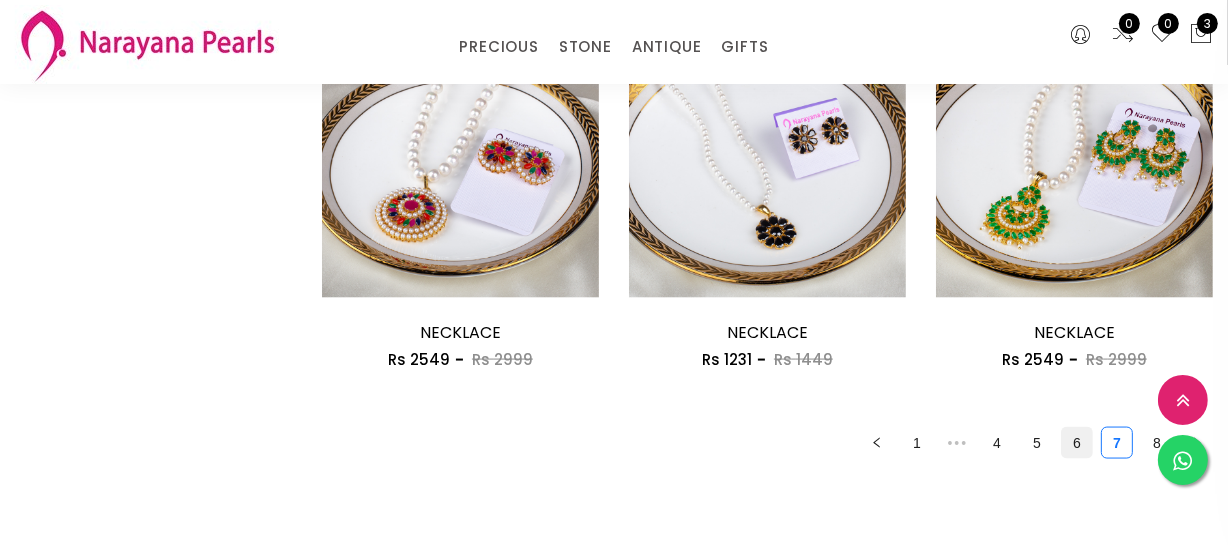 click on "6" at bounding box center [1077, 443] 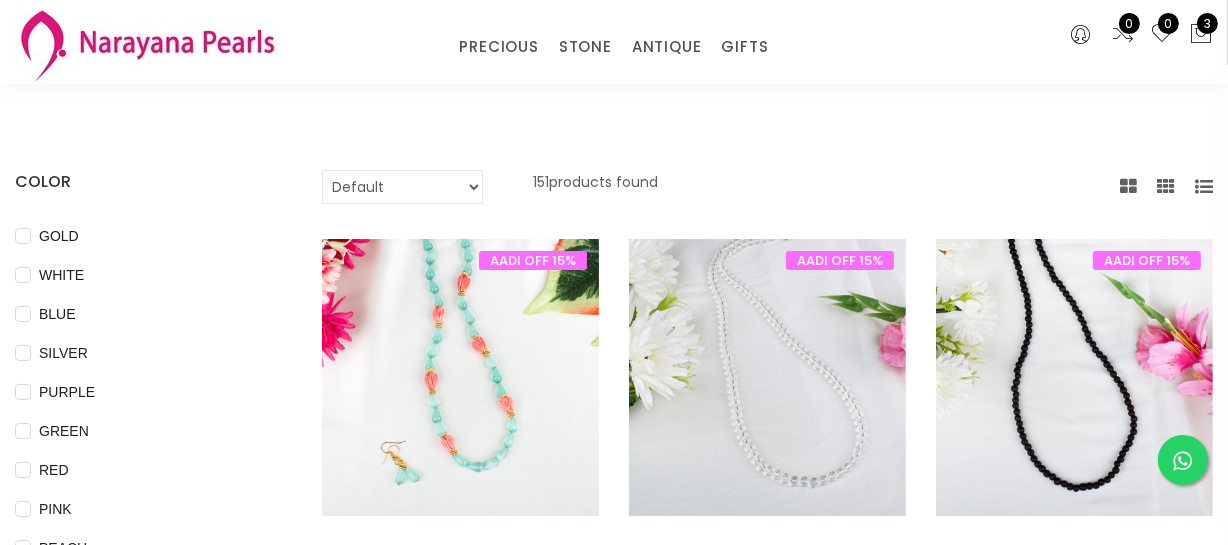 scroll, scrollTop: 181, scrollLeft: 0, axis: vertical 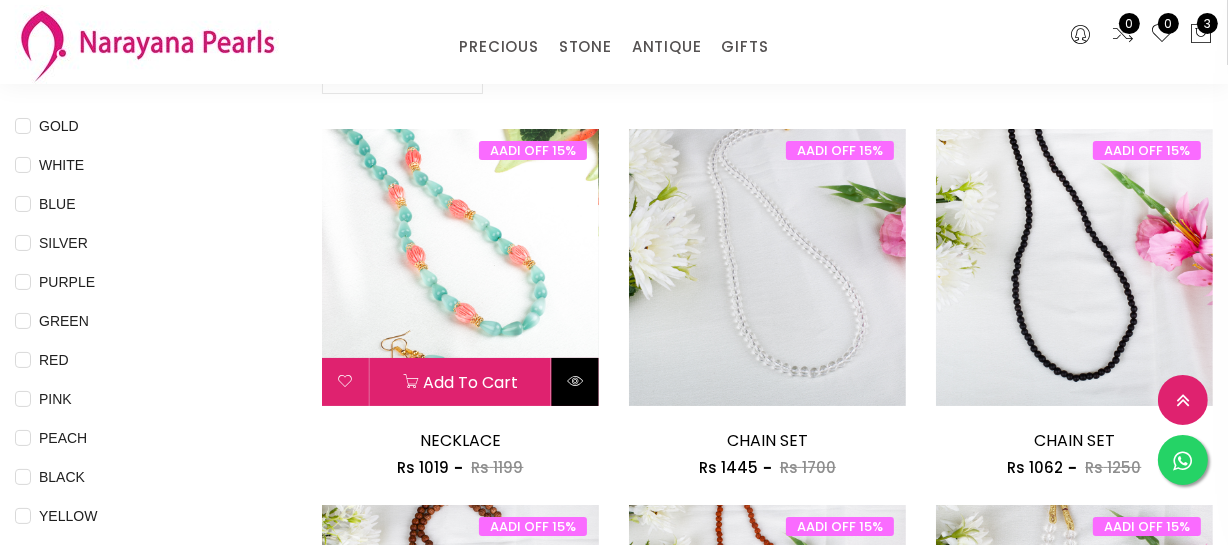 click at bounding box center [575, 381] 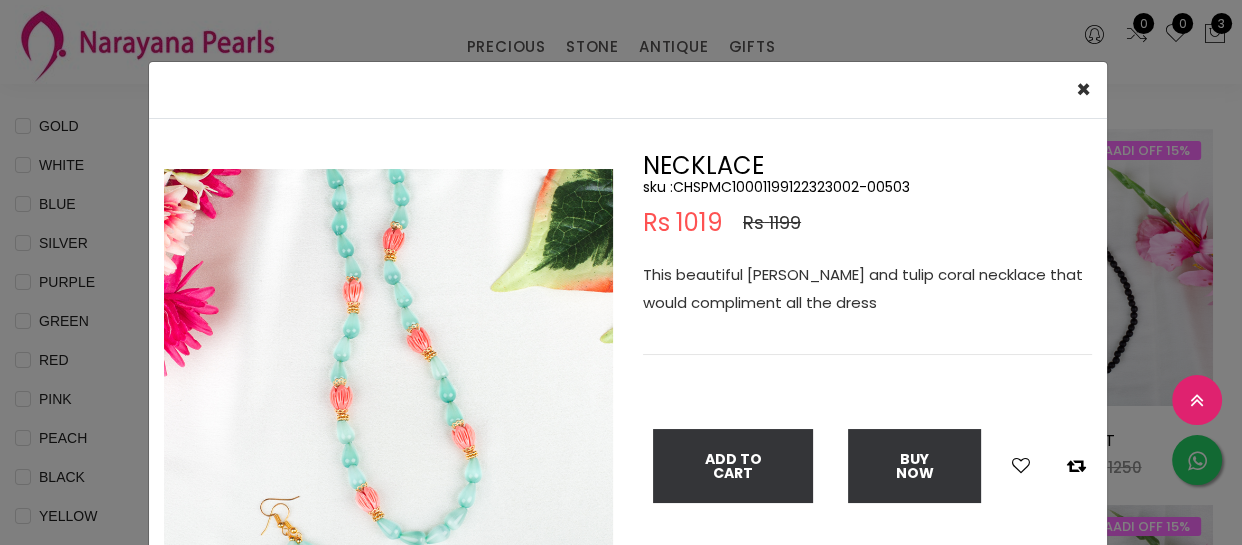 click on "× Close Double (click / press) on the image to zoom (in / out). NECKLACE sku :  CHSPMC10001199122323002-00503 Rs   1019   Rs   1199 This beautiful [PERSON_NAME] beads and tulip coral necklace that would compliment all the dress  Add To Cart   Buy Now" at bounding box center (621, 272) 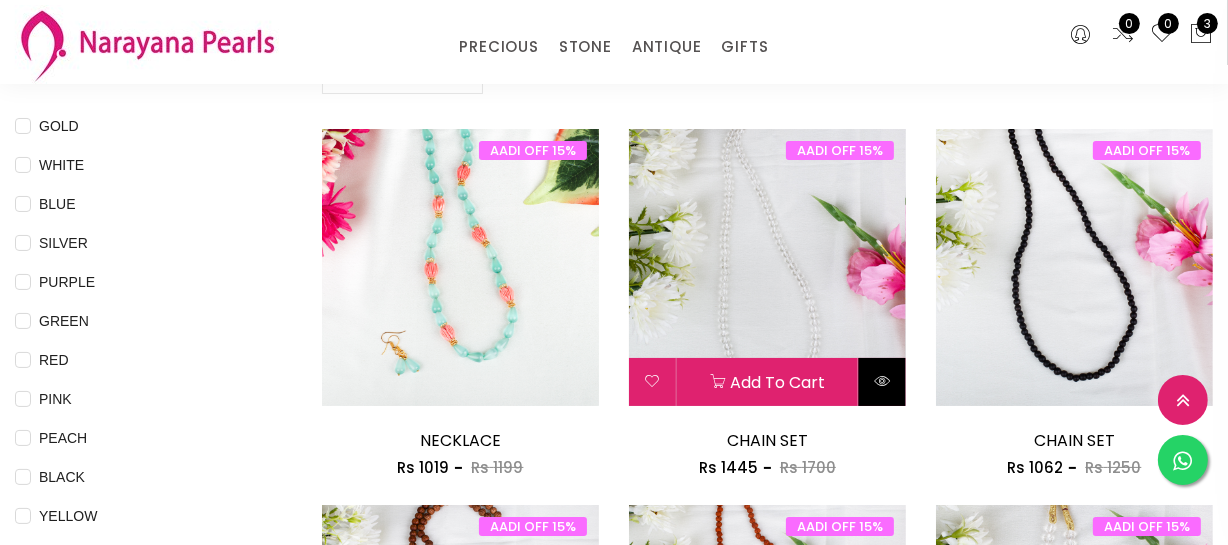 click at bounding box center (882, 382) 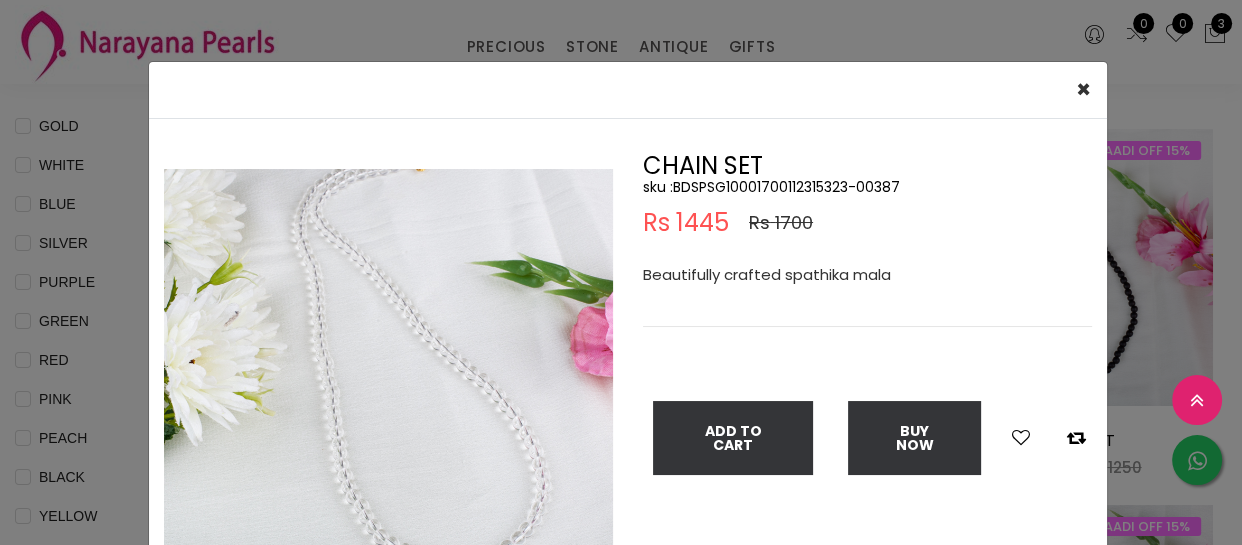 click on "× Close Double (click / press) on the image to zoom (in / out). CHAIN SET sku :  BDSPSG10001700112315323-00387 Rs   1445   Rs   1700 Beautifully crafted spathika mala  Add To Cart   Buy Now" at bounding box center (621, 272) 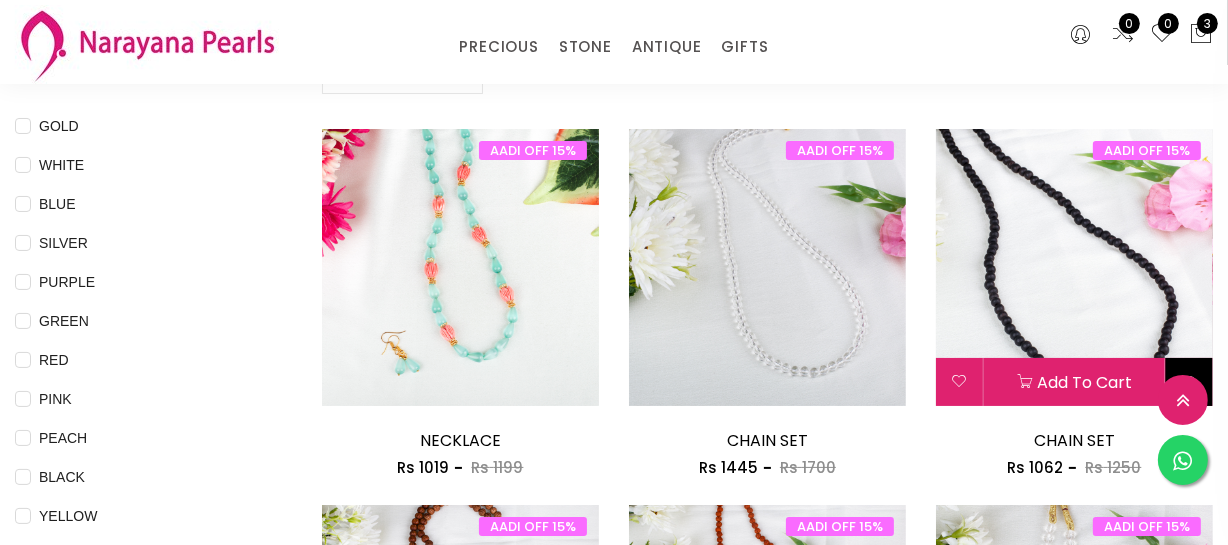 click at bounding box center [1189, 382] 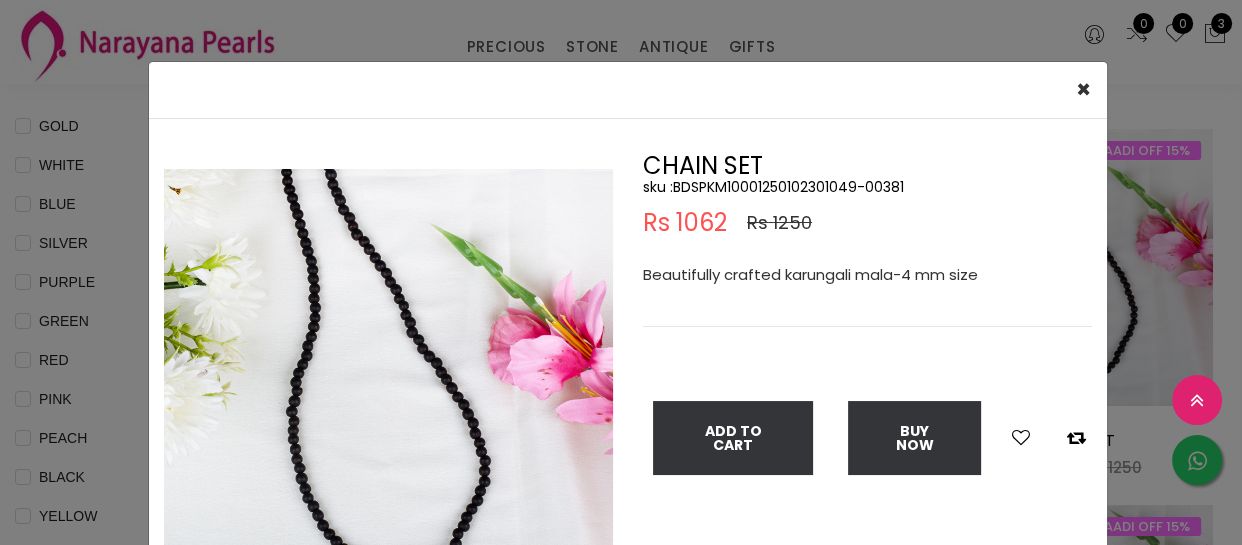 click on "× Close Double (click / press) on the image to zoom (in / out). CHAIN SET sku :  BDSPKM10001250102301049-00381 Rs   1062   Rs   1250 Beautifully crafted karungali mala-4 mm size  Add To Cart   Buy Now" at bounding box center (621, 272) 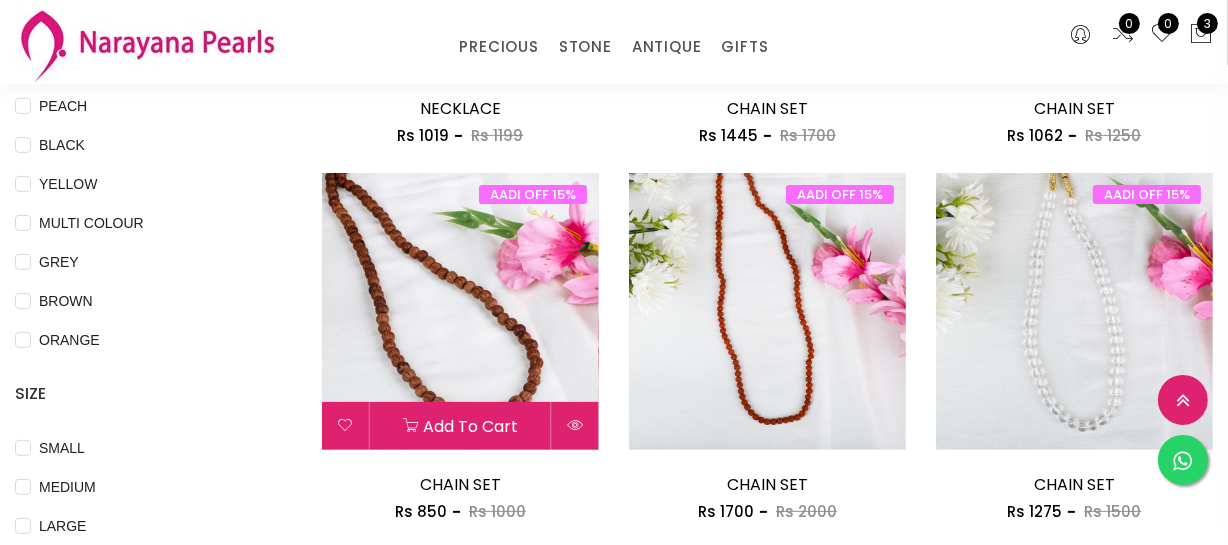 scroll, scrollTop: 545, scrollLeft: 0, axis: vertical 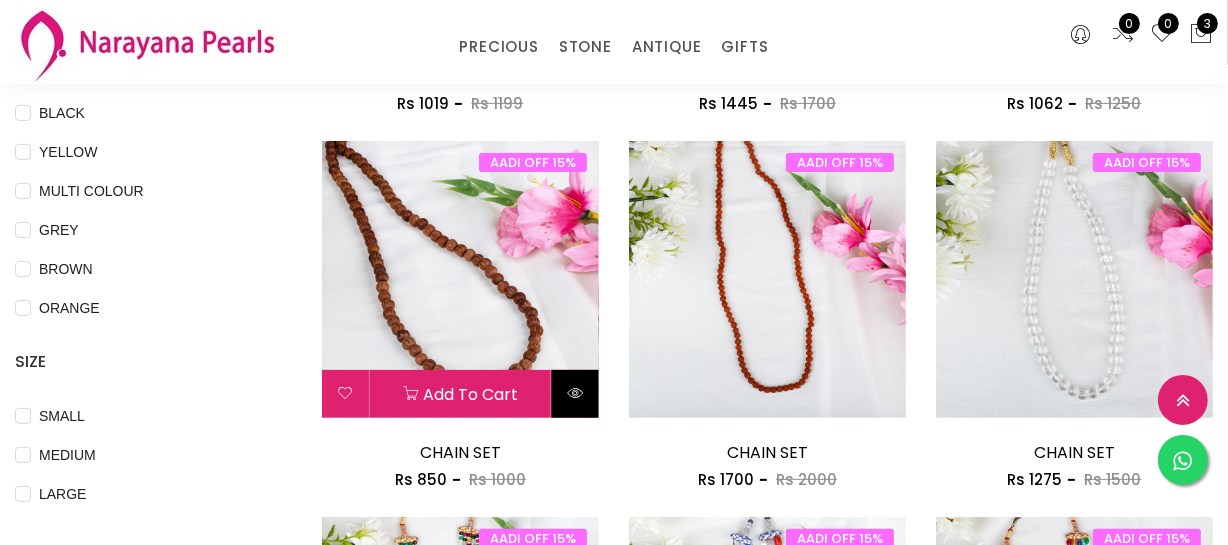 click at bounding box center (575, 394) 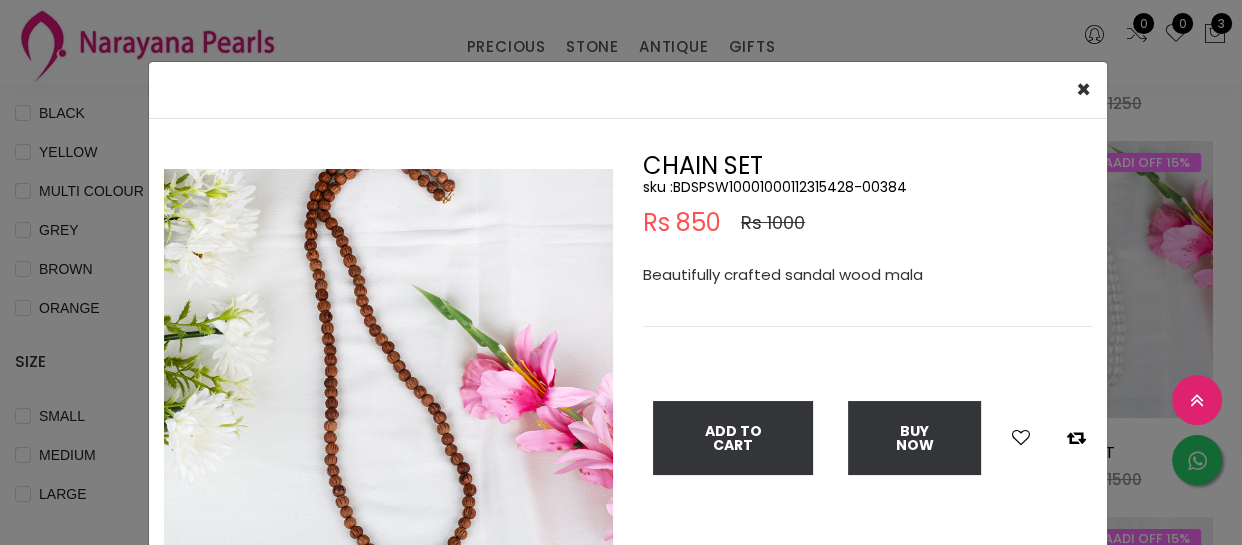 click on "× Close Double (click / press) on the image to zoom (in / out). CHAIN SET sku :  BDSPSW10001000112315428-00384 Rs   850   Rs   1000 Beautifully crafted  sandal wood mala  Add To Cart   Buy Now" at bounding box center (621, 272) 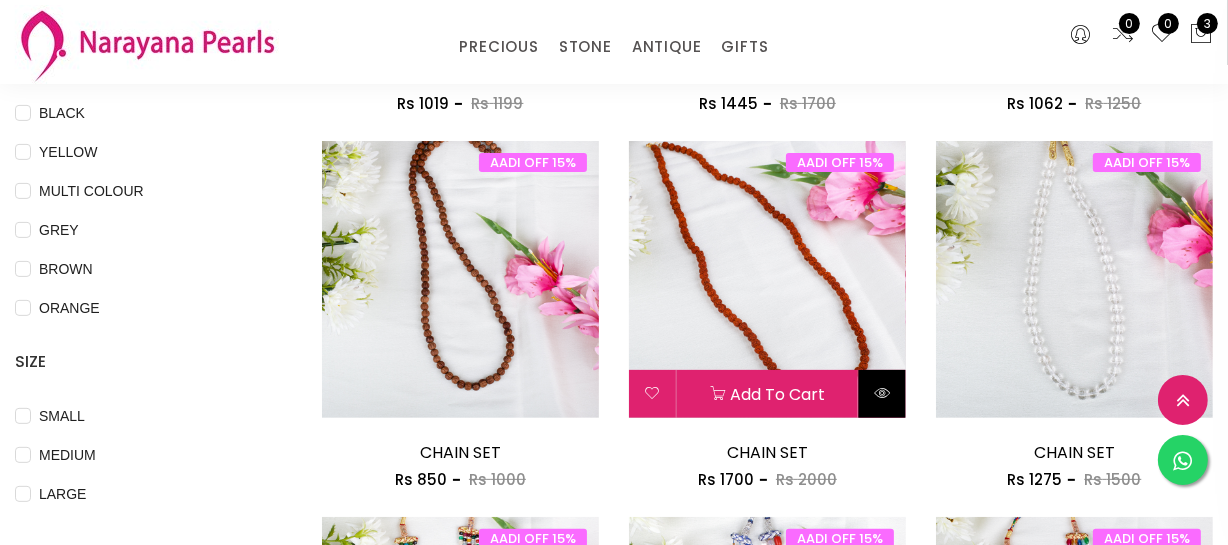 click at bounding box center (882, 393) 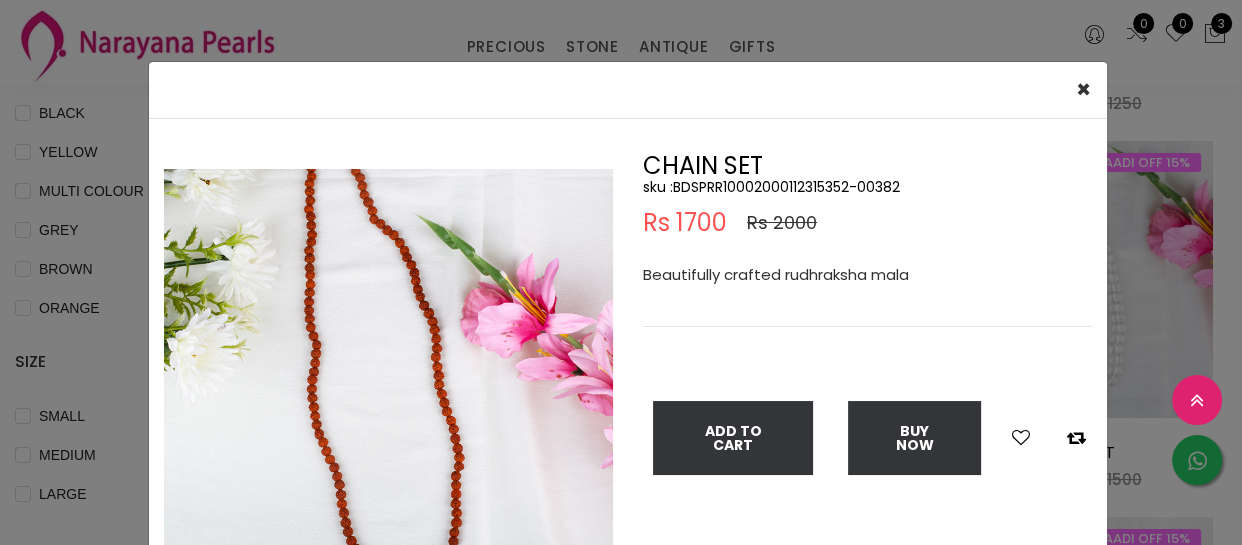 click on "× Close Double (click / press) on the image to zoom (in / out). CHAIN SET sku :  BDSPRR10002000112315352-00382 Rs   1700   Rs   2000 Beautifully crafted  rudhraksha mala  Add To Cart   Buy Now" at bounding box center [621, 272] 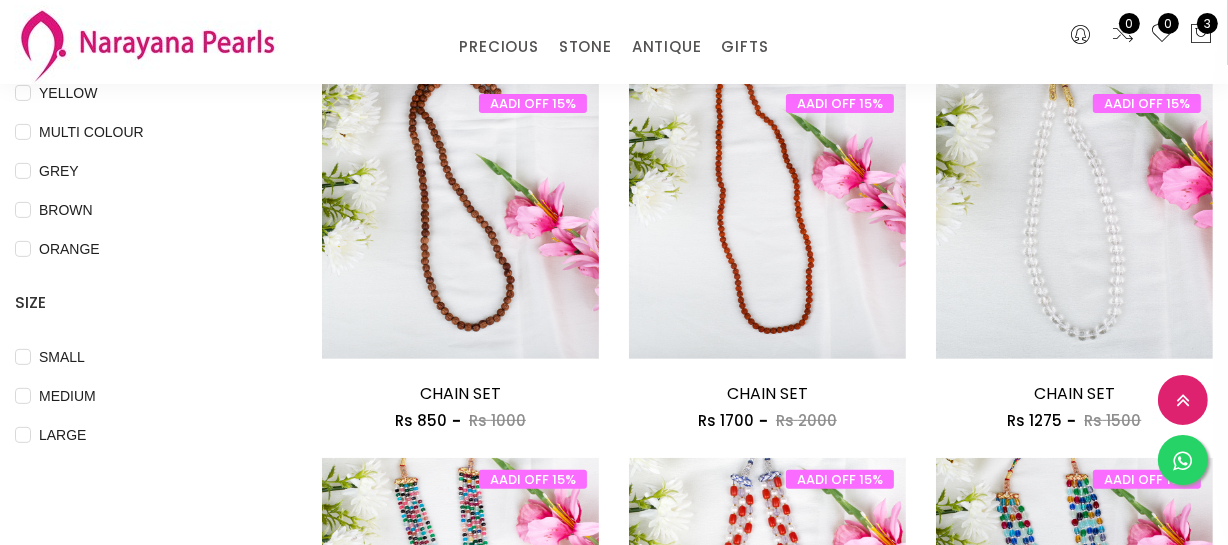 scroll, scrollTop: 636, scrollLeft: 0, axis: vertical 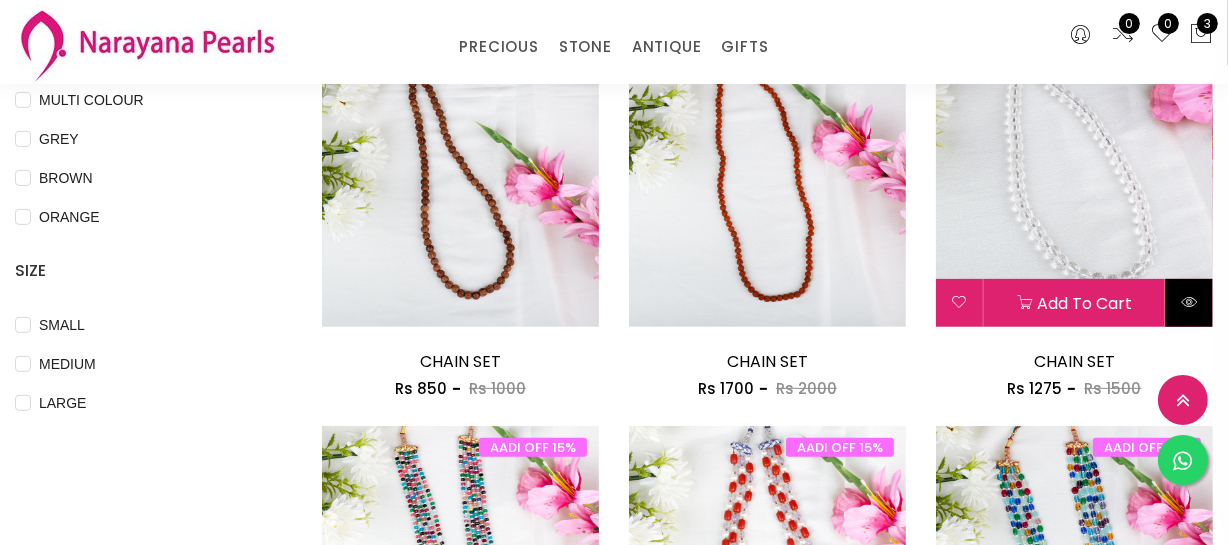 click at bounding box center [1189, 302] 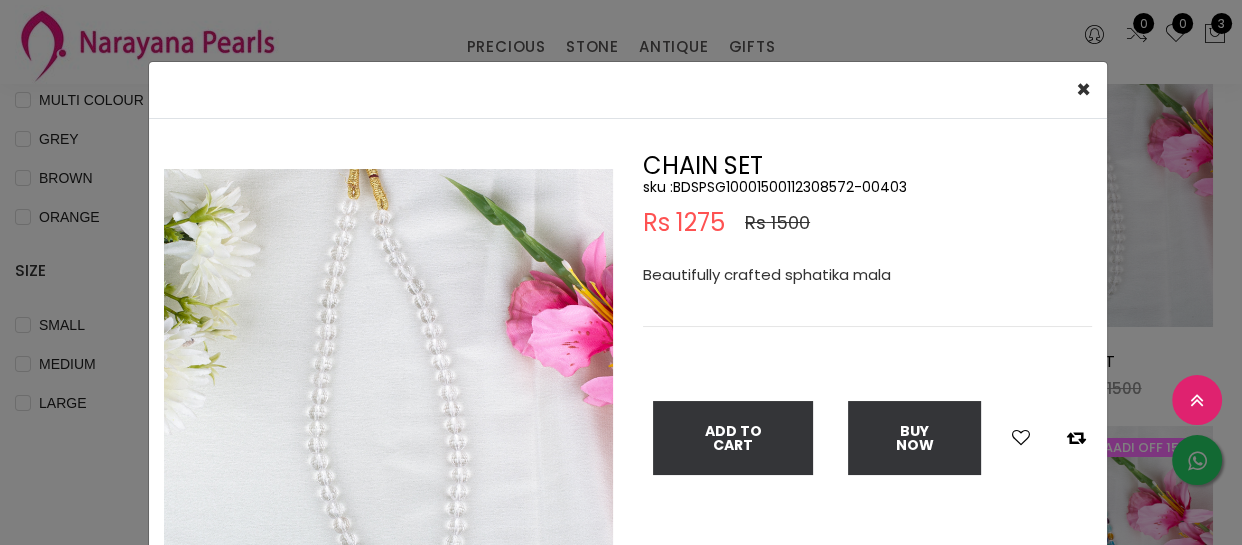 click on "× Close Double (click / press) on the image to zoom (in / out). CHAIN SET sku :  BDSPSG10001500112308572-00403 Rs   1275   Rs   1500 Beautifully crafted  sphatika mala  Add To Cart   Buy Now" at bounding box center (621, 272) 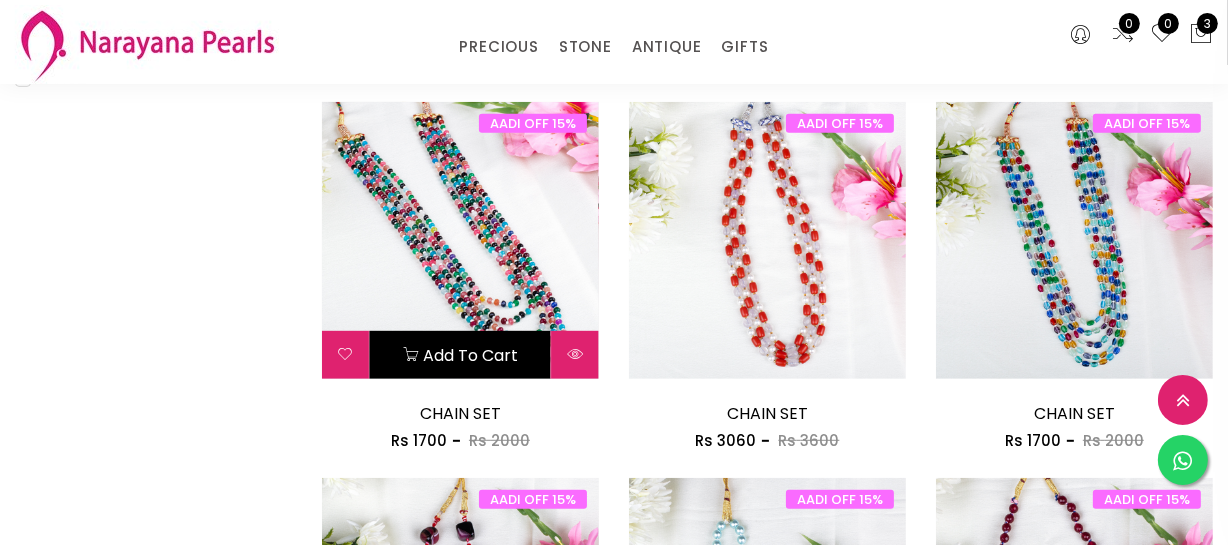 scroll, scrollTop: 1000, scrollLeft: 0, axis: vertical 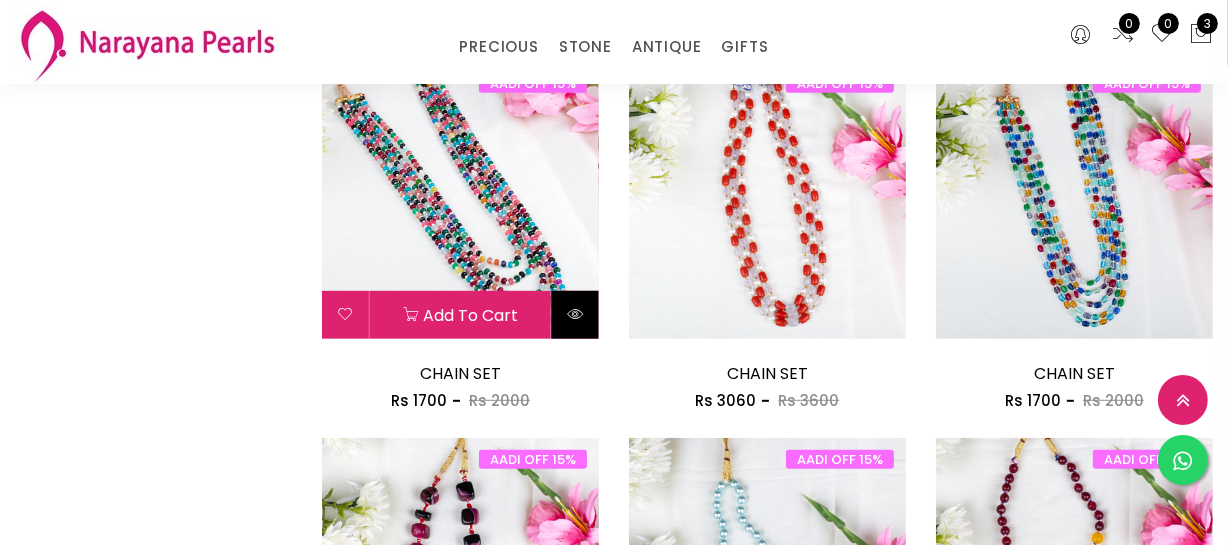 click at bounding box center (575, 314) 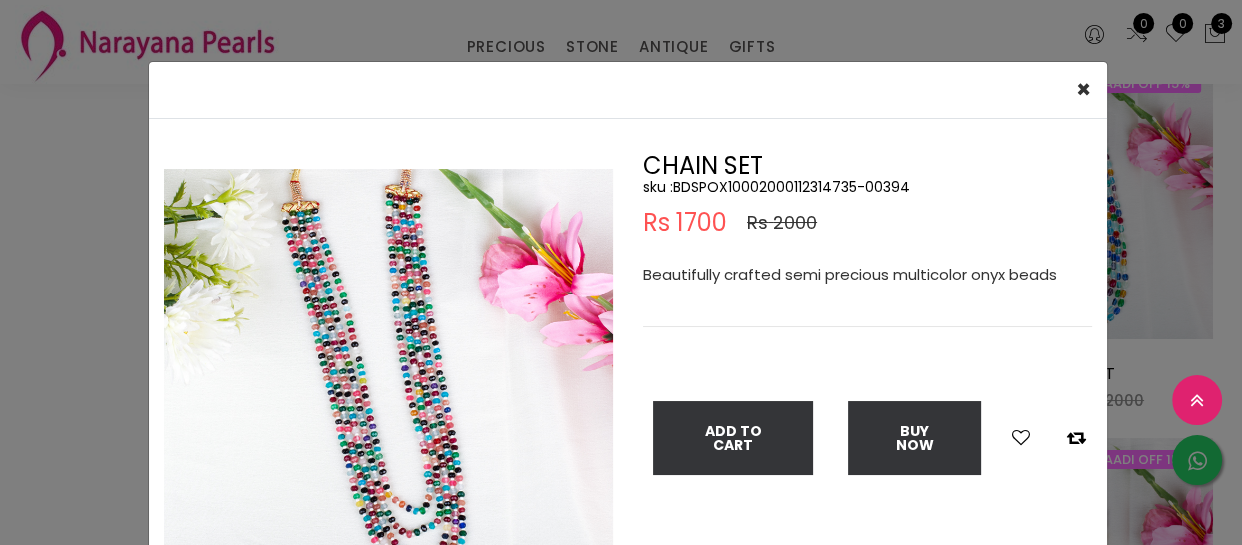 click on "× Close Double (click / press) on the image to zoom (in / out). CHAIN SET sku :  BDSPOX10002000112314735-00394 Rs   1700   Rs   2000 Beautifully crafted  semi precious multicolor onyx beads  Add To Cart   Buy Now" at bounding box center [621, 272] 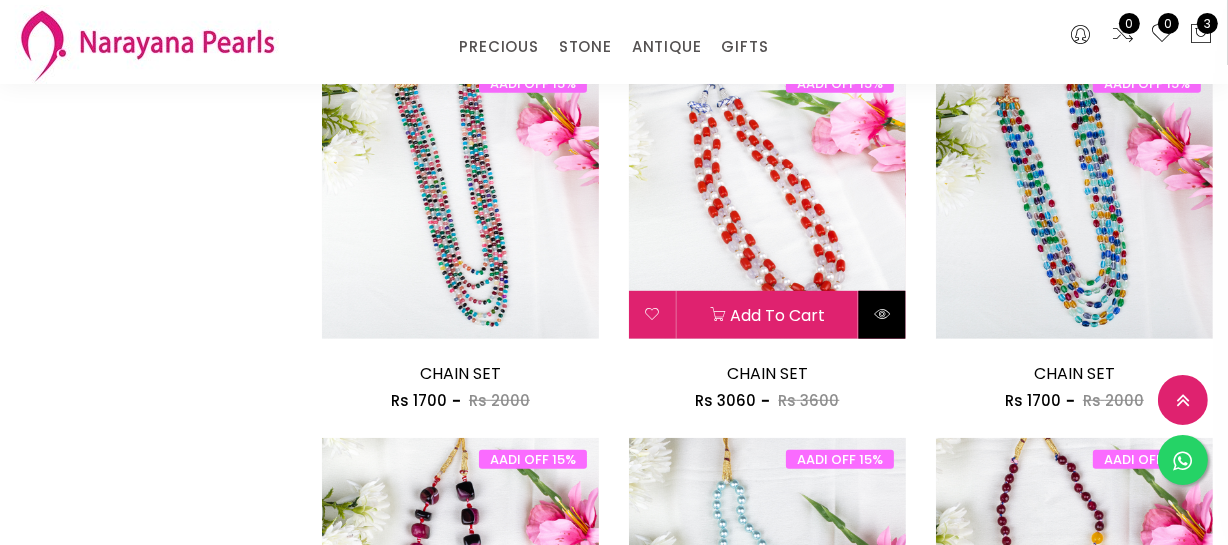 click at bounding box center (882, 315) 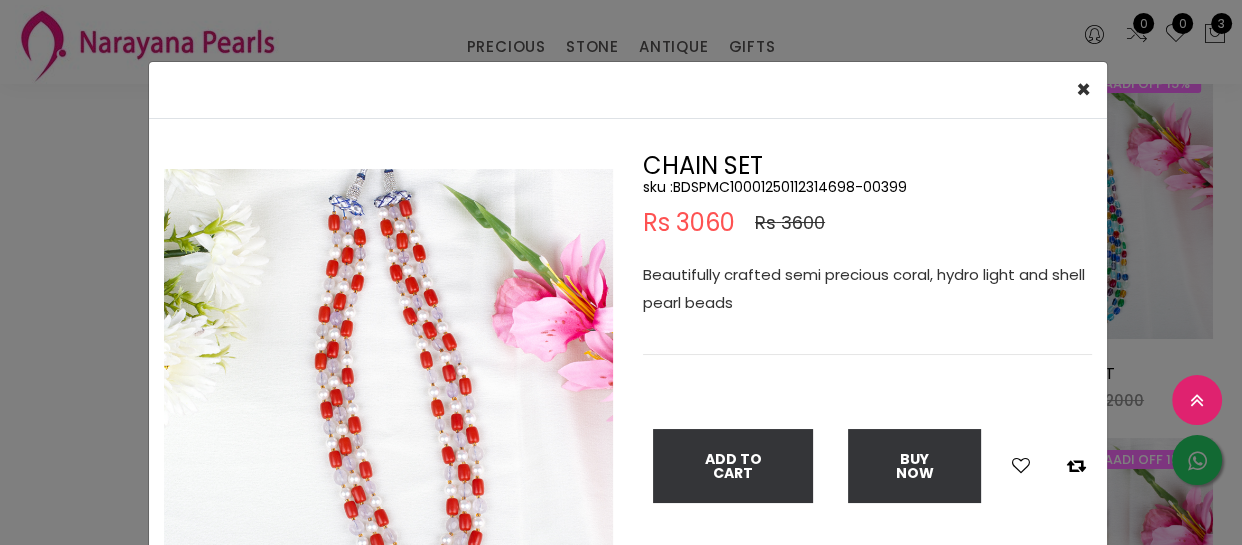 click on "× Close Double (click / press) on the image to zoom (in / out). CHAIN SET sku :  BDSPMC10001250112314698-00399 Rs   3060   Rs   3600 Beautifully crafted  semi precious coral, hydro light and shell pearl beads  Add To Cart   Buy Now" at bounding box center (621, 272) 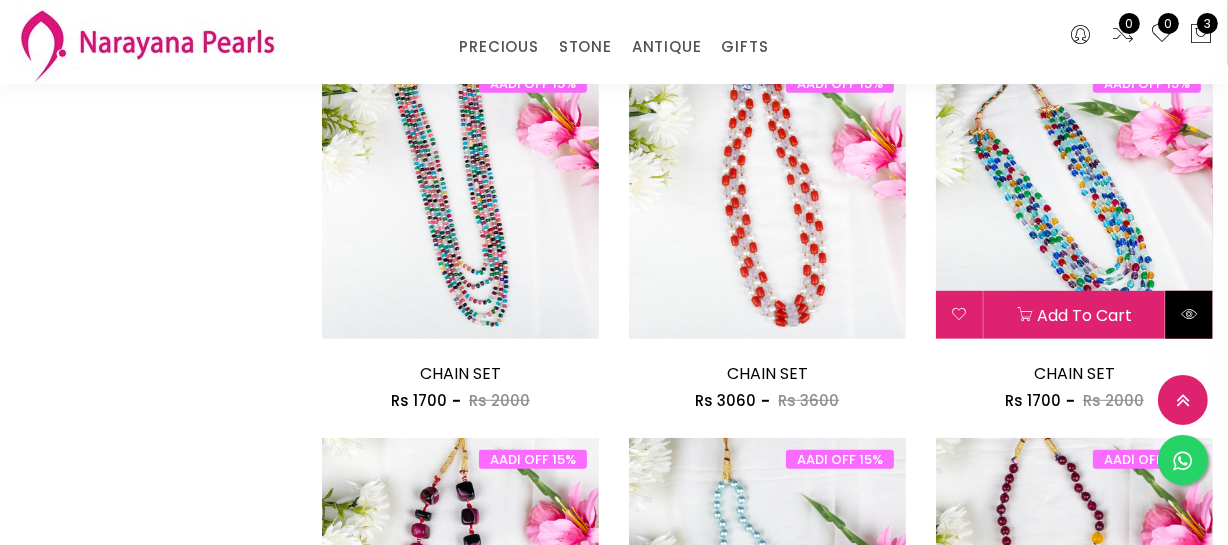 click at bounding box center [1189, 315] 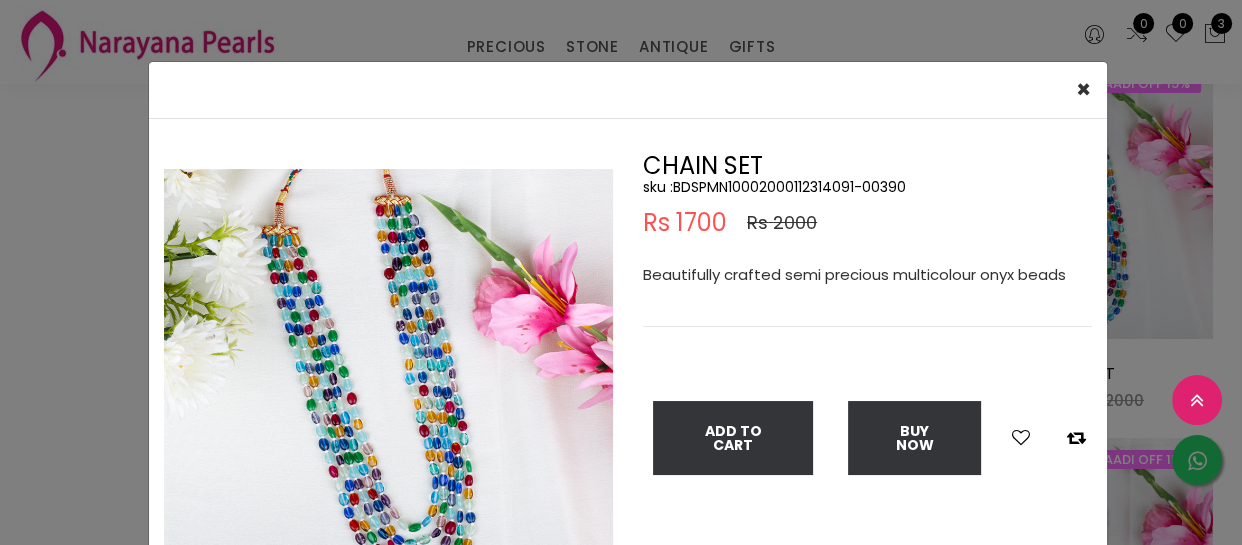click on "× Close Double (click / press) on the image to zoom (in / out). CHAIN SET sku :  BDSPMN10002000112314091-00390 Rs   1700   Rs   2000 Beautifully crafted  semi precious multicolour onyx beads  Add To Cart   Buy Now" at bounding box center (621, 272) 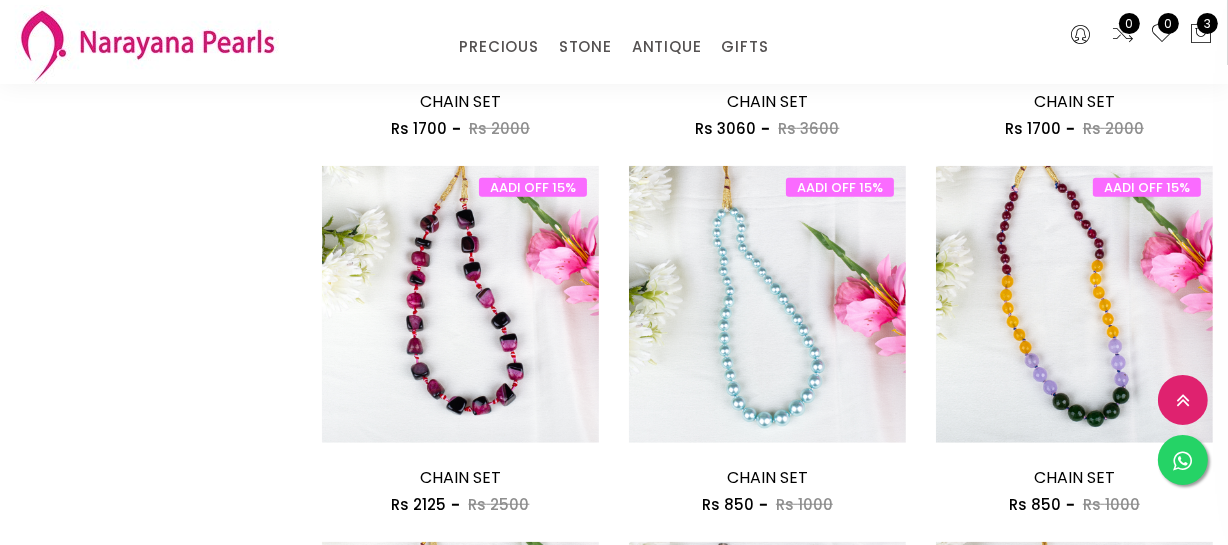 scroll, scrollTop: 1363, scrollLeft: 0, axis: vertical 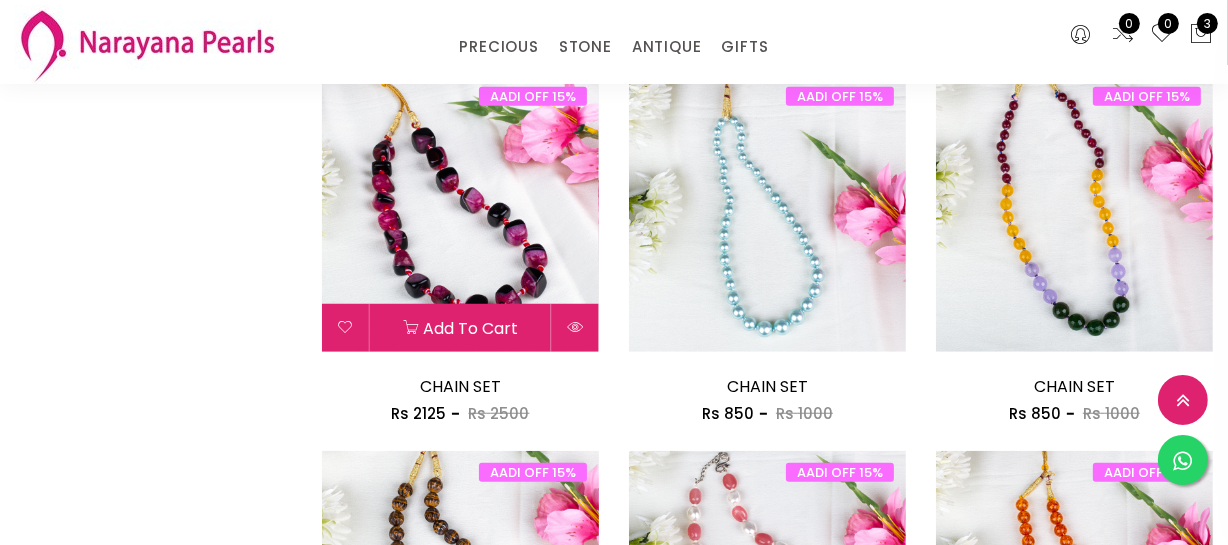 click at bounding box center [575, 327] 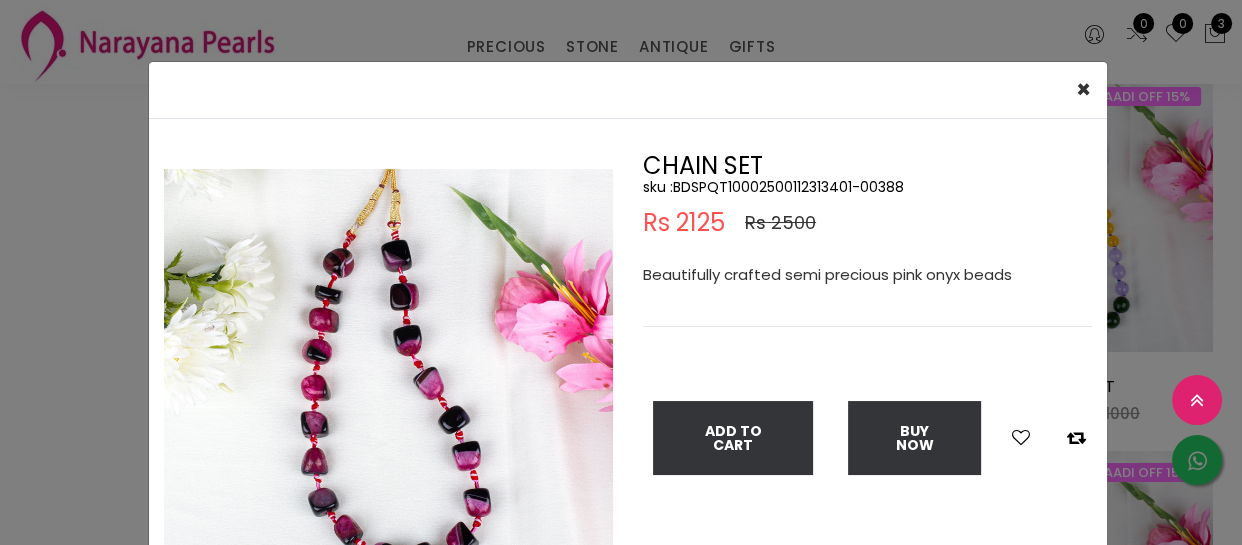 click on "× Close Double (click / press) on the image to zoom (in / out). CHAIN SET sku :  BDSPQT10002500112313401-00388 Rs   2125   Rs   2500 Beautifully crafted  semi precious pink onyx beads  Add To Cart   Buy Now" at bounding box center [621, 272] 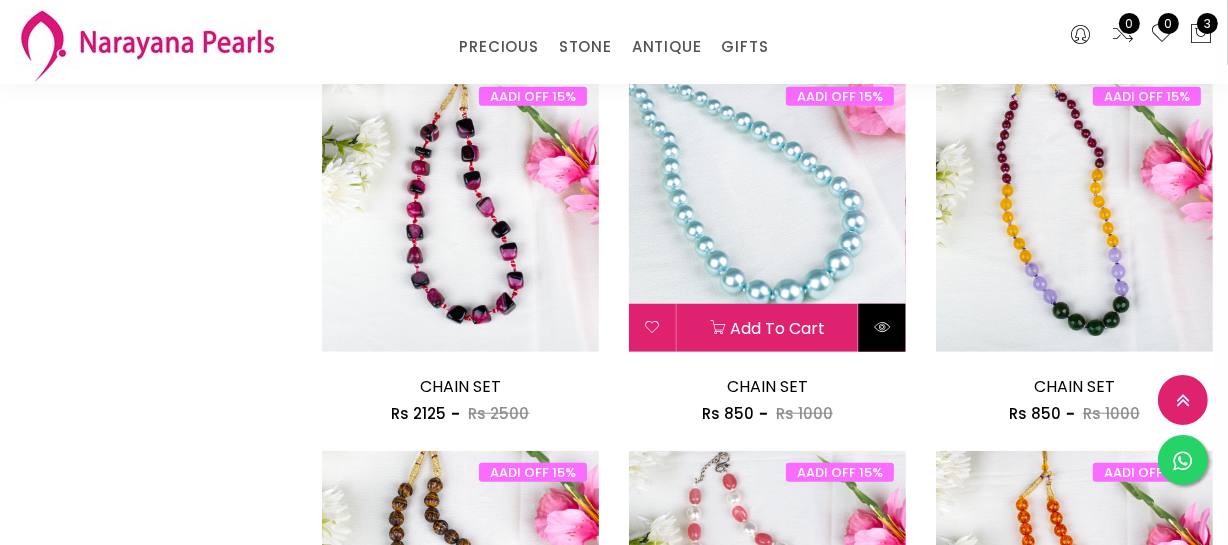 click at bounding box center (882, 328) 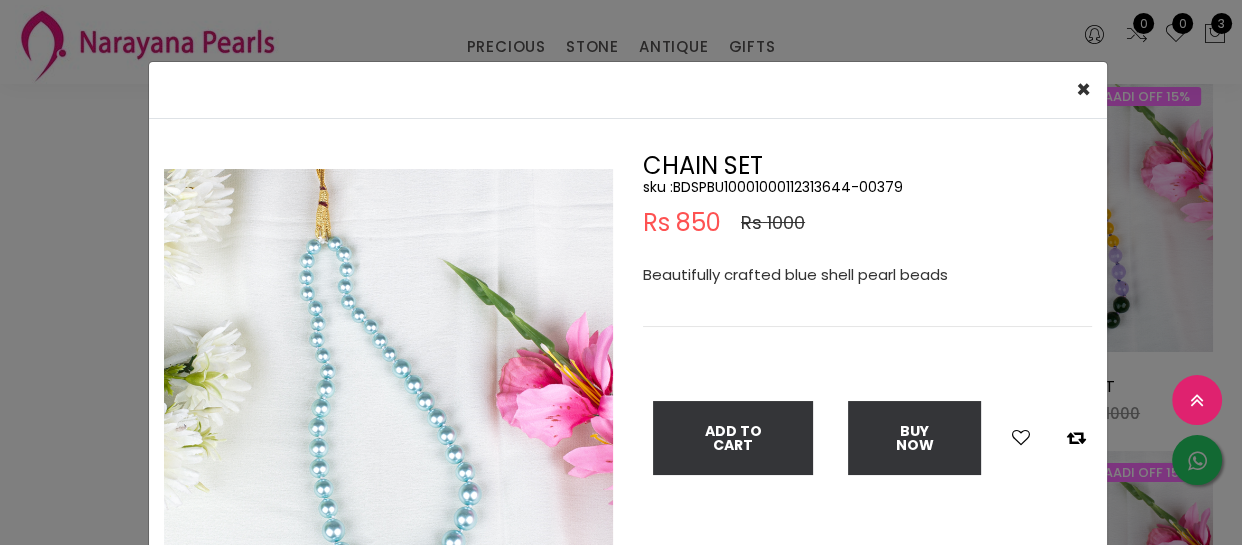click on "× Close Double (click / press) on the image to zoom (in / out). CHAIN SET sku :  BDSPBU10001000112313644-00379 Rs   850   Rs   1000 Beautifully crafted  blue shell pearl beads  Add To Cart   Buy Now" at bounding box center [621, 272] 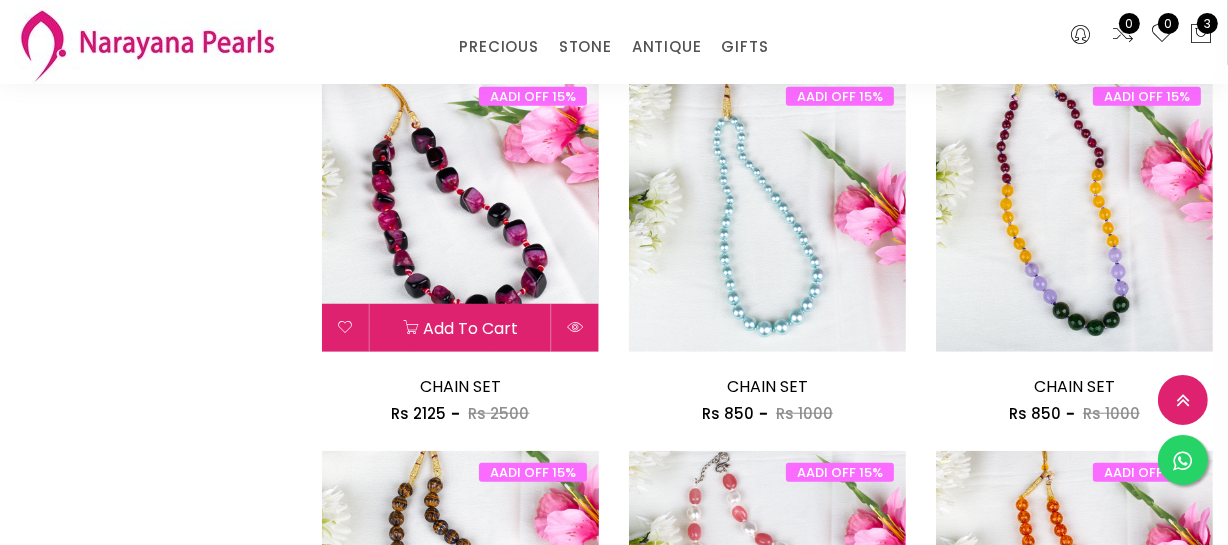 click at bounding box center [460, 213] 